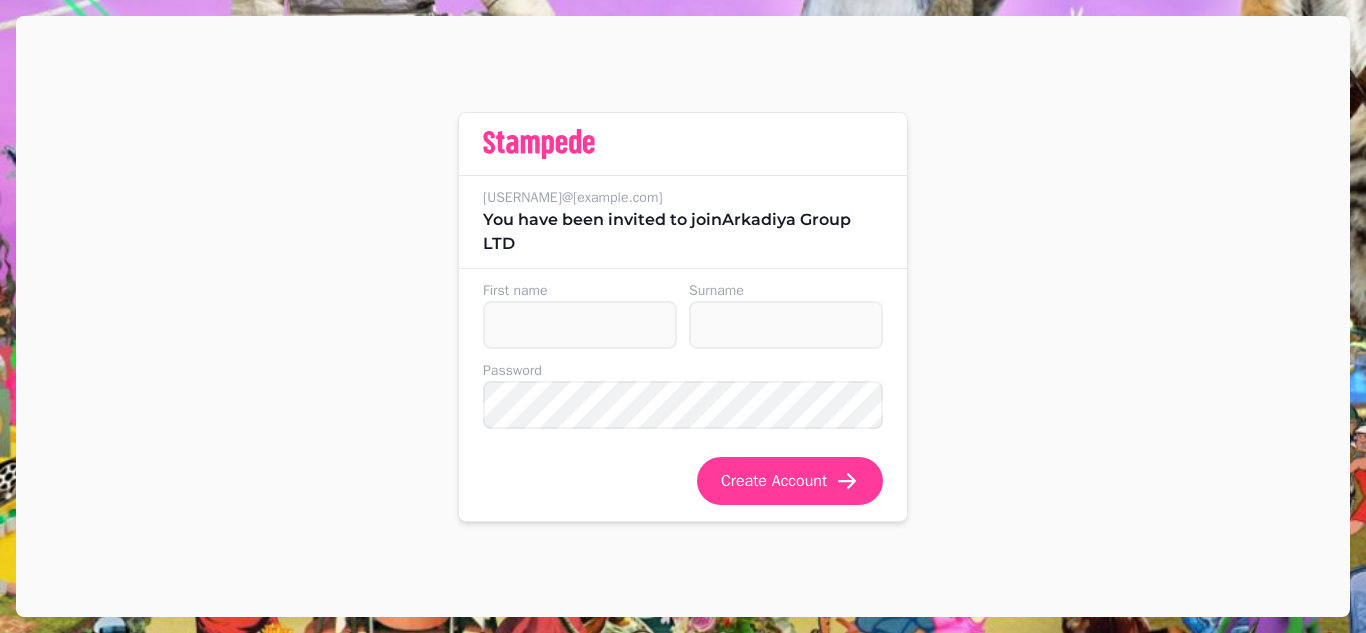 scroll, scrollTop: 0, scrollLeft: 0, axis: both 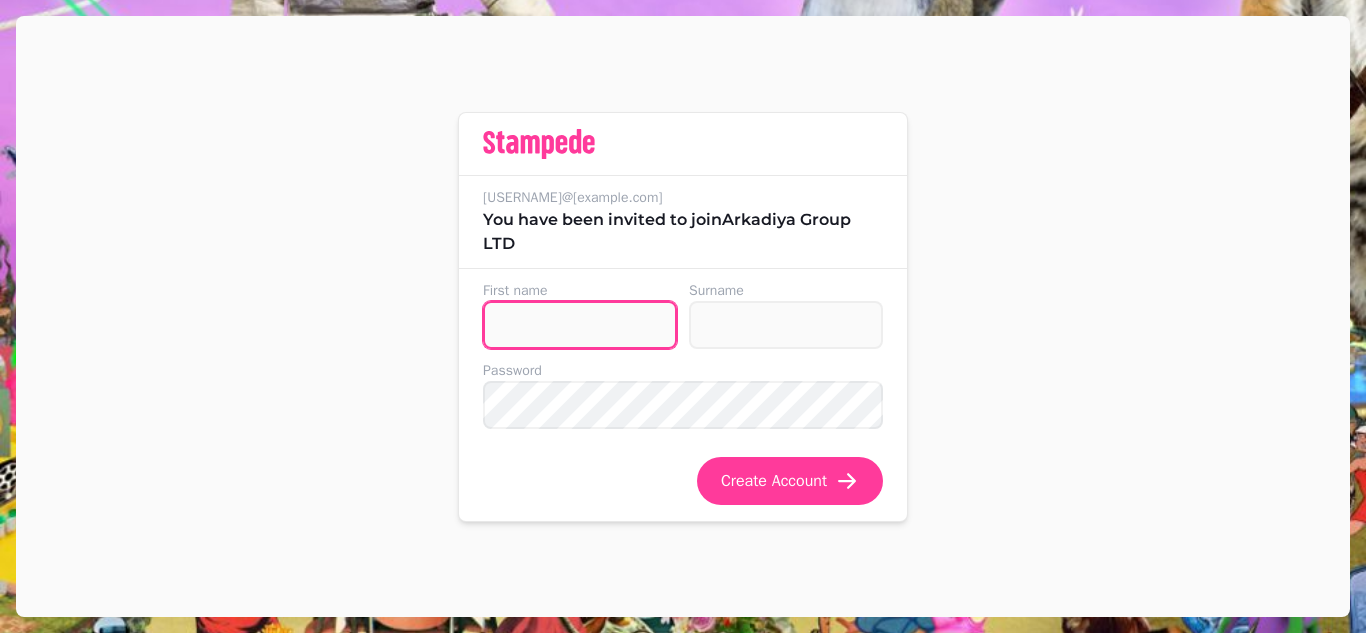 click on "First name" at bounding box center [580, 325] 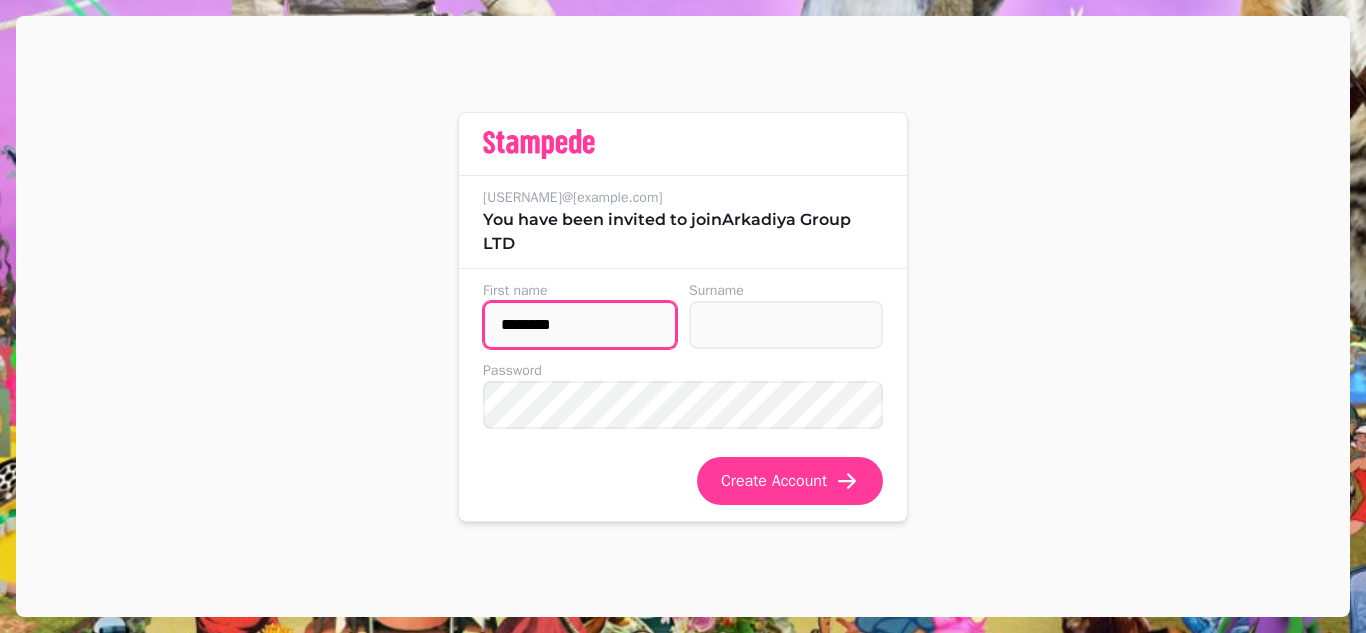 type on "********" 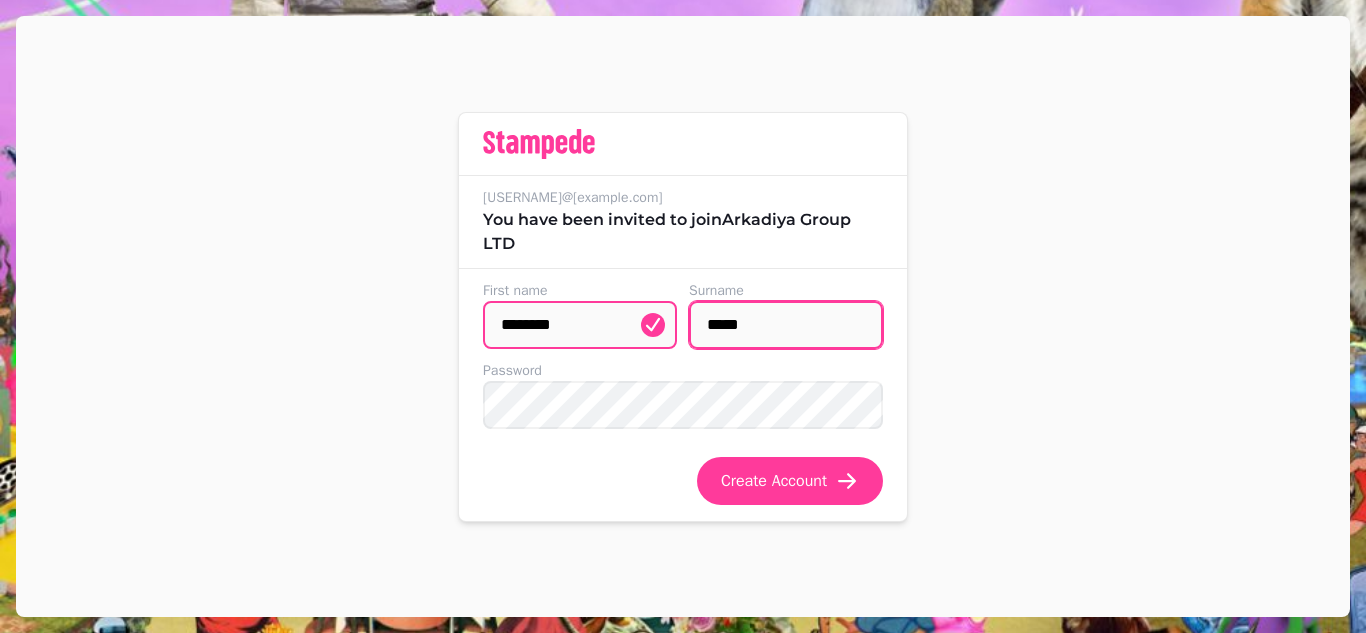 type on "*****" 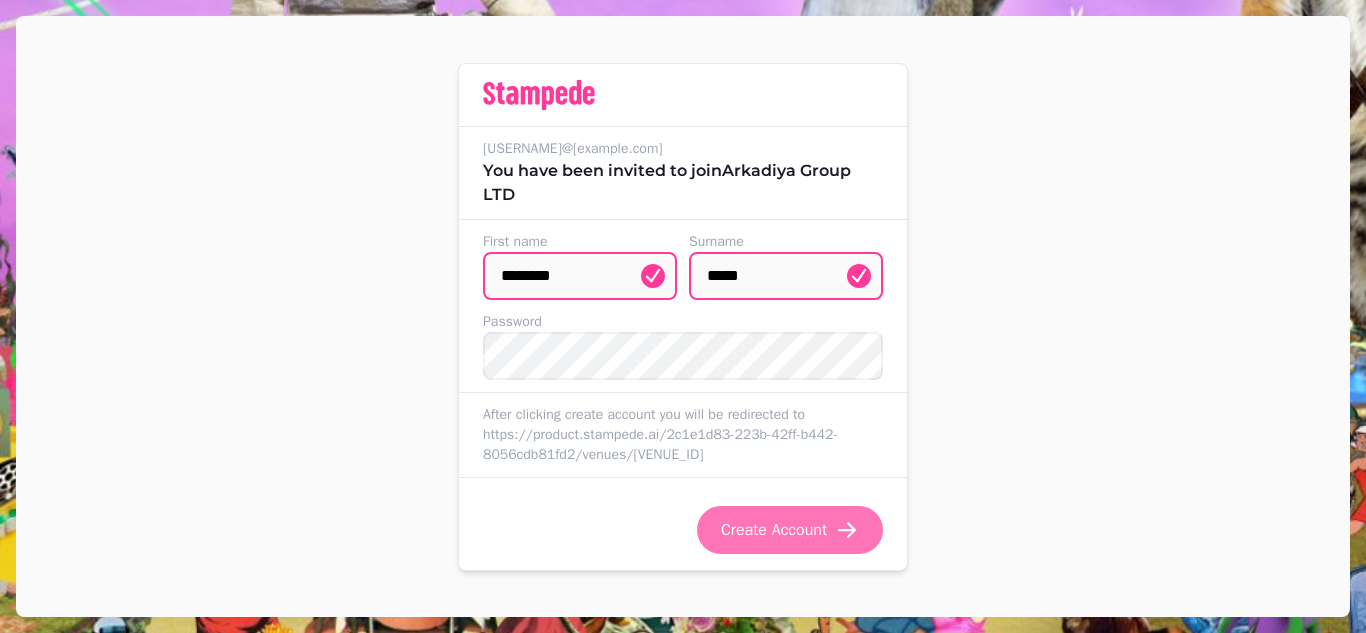 click on "Create Account" at bounding box center [774, 530] 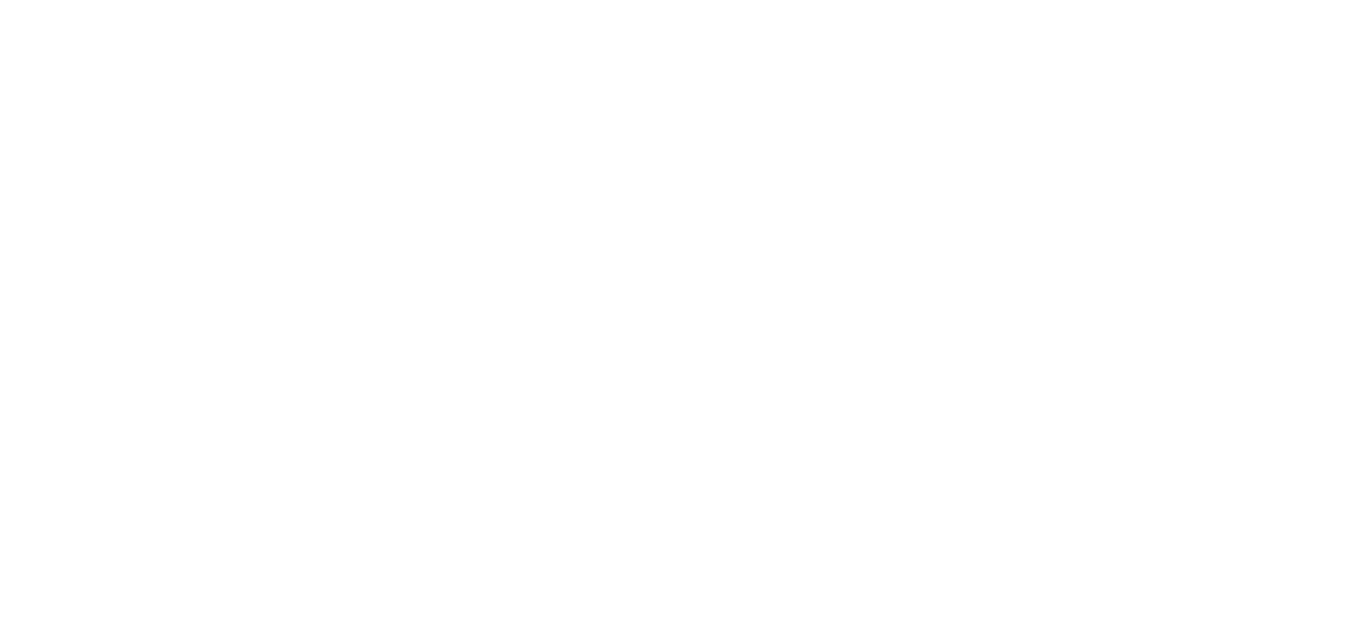 scroll, scrollTop: 0, scrollLeft: 0, axis: both 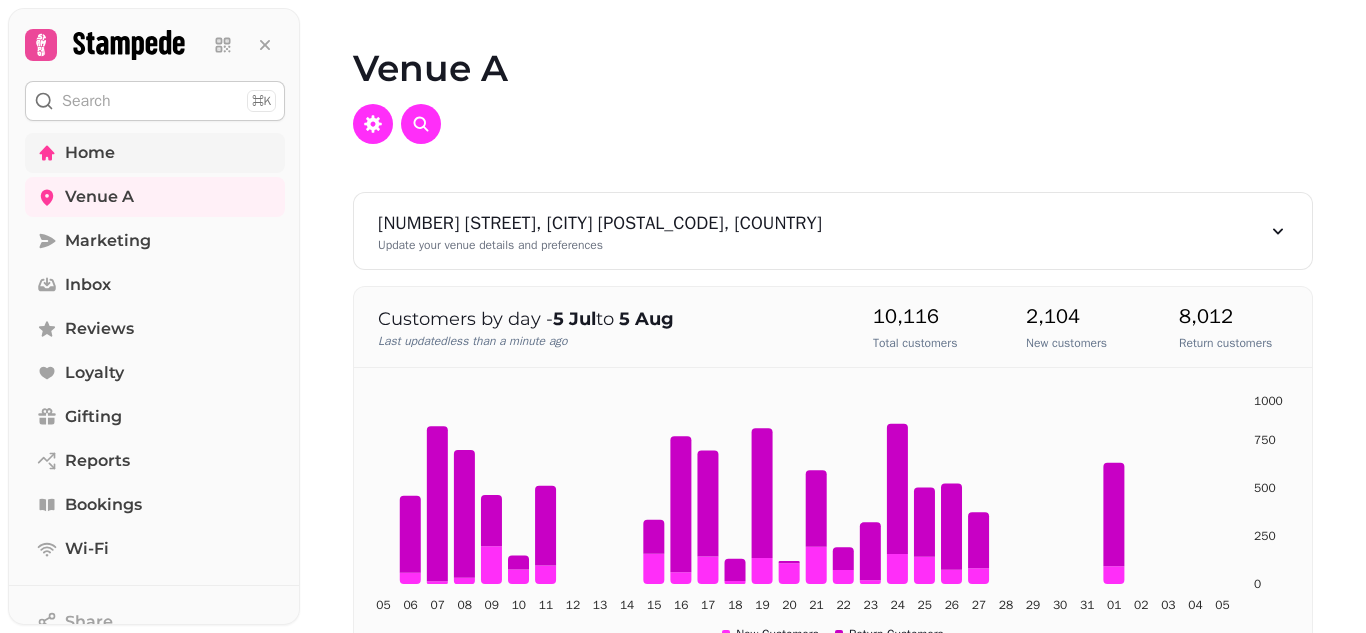 click on "Home" at bounding box center [90, 153] 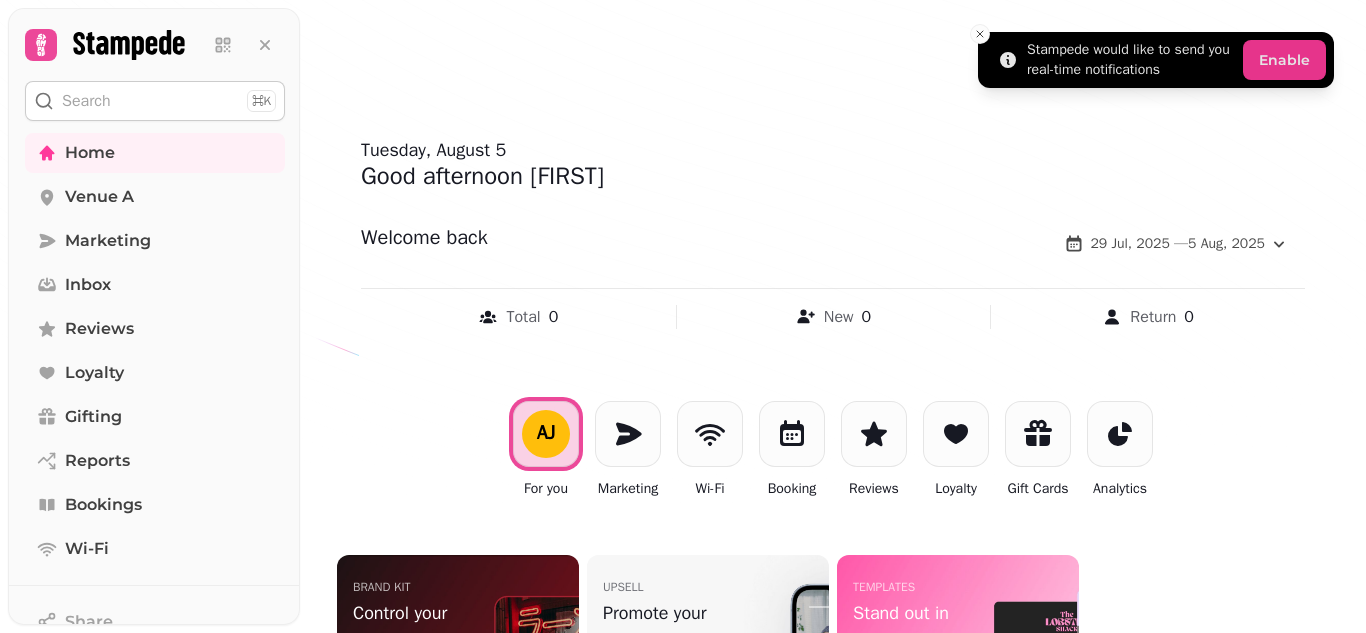 click on "Enable" at bounding box center [1284, 60] 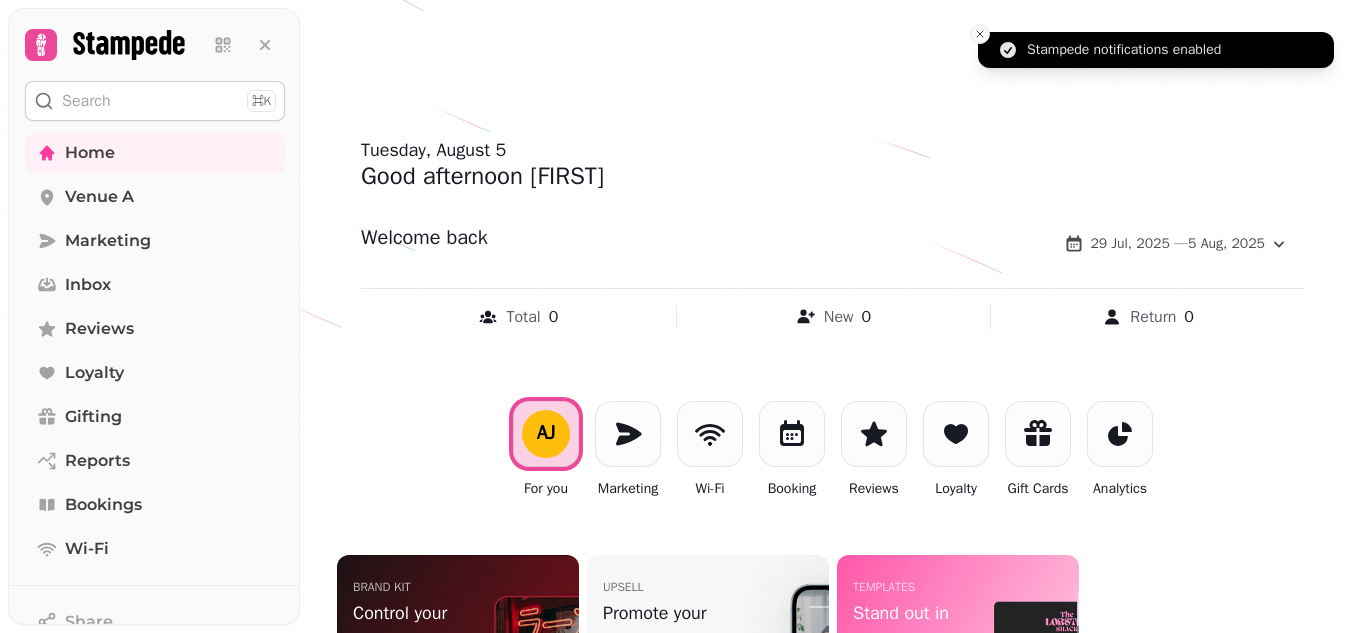 click at bounding box center [980, 34] 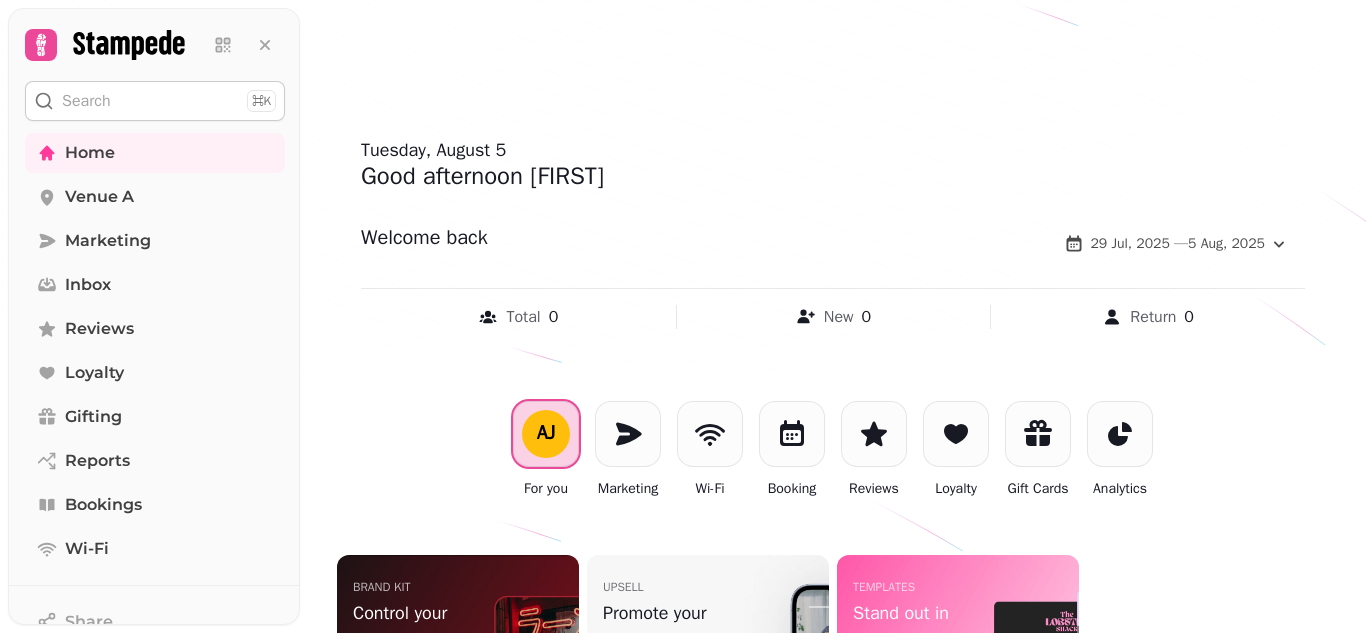 click on "AJ" at bounding box center (546, 433) 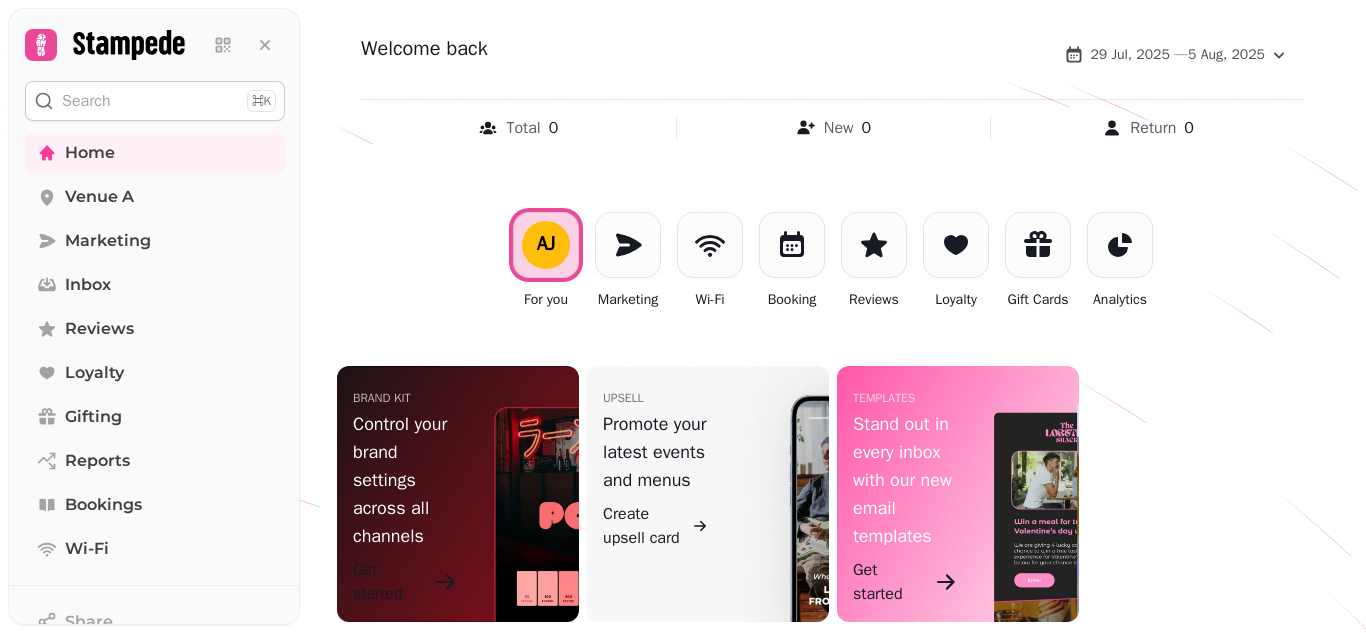 scroll, scrollTop: 200, scrollLeft: 0, axis: vertical 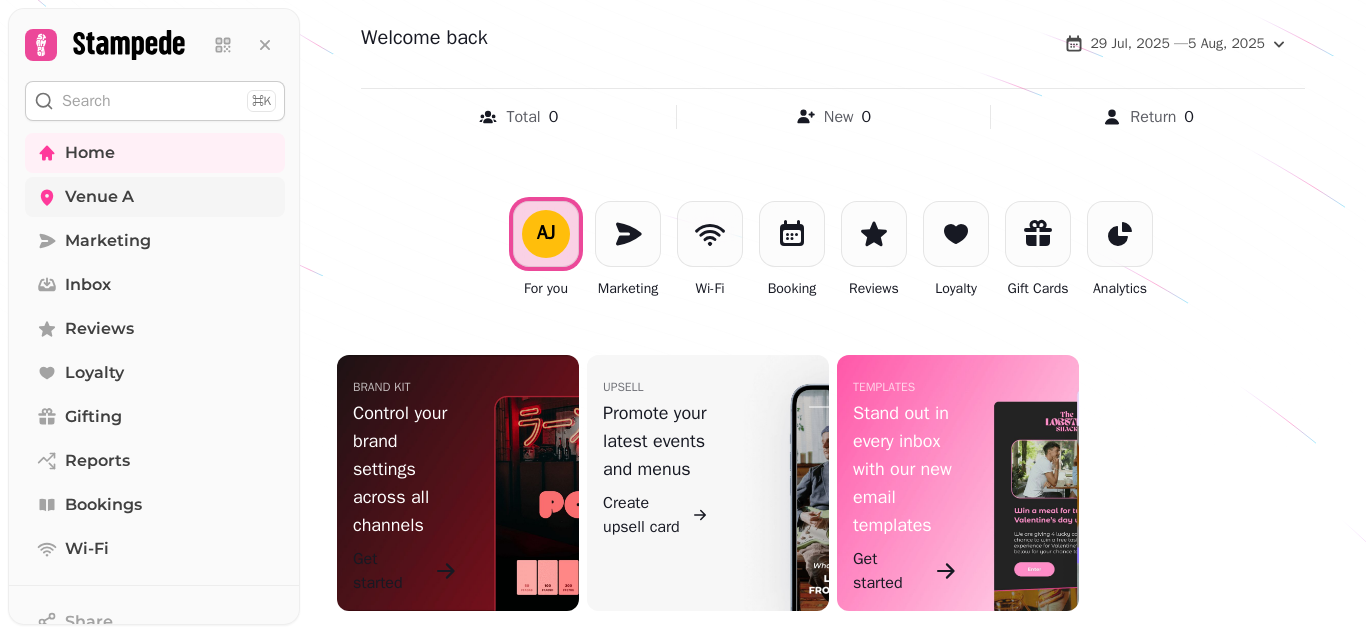 click on "Venue A" at bounding box center [99, 197] 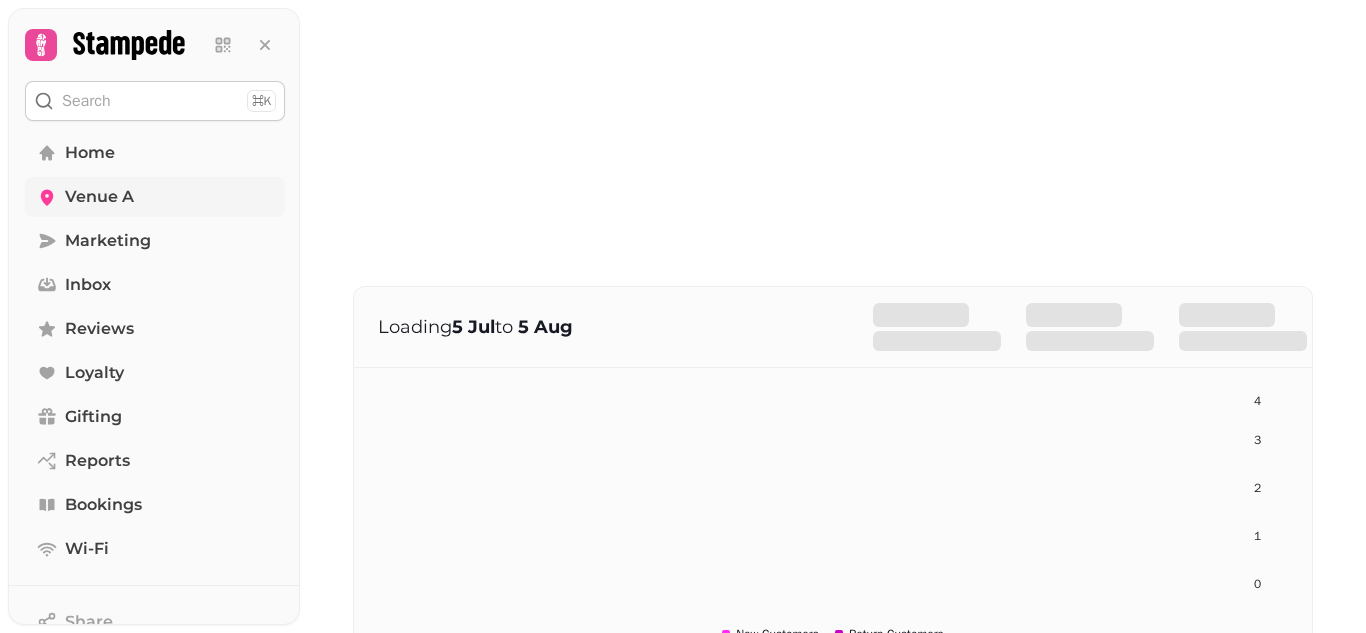 scroll, scrollTop: 0, scrollLeft: 0, axis: both 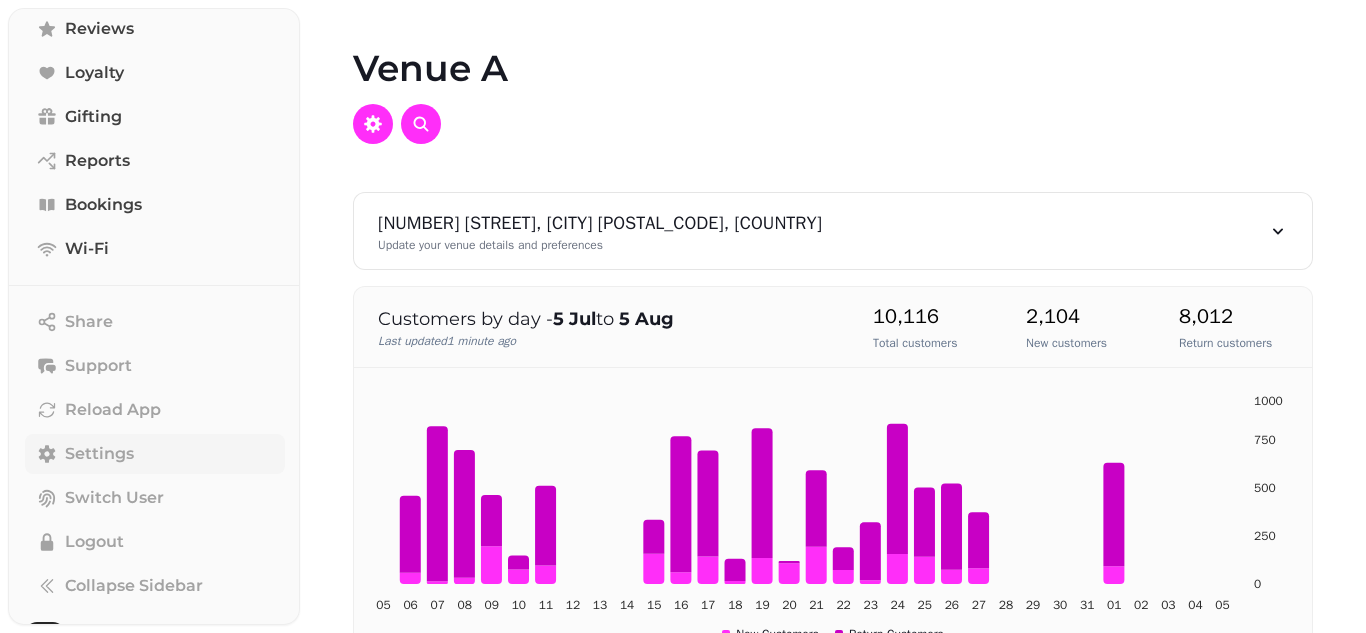 click on "Settings" at bounding box center (99, 454) 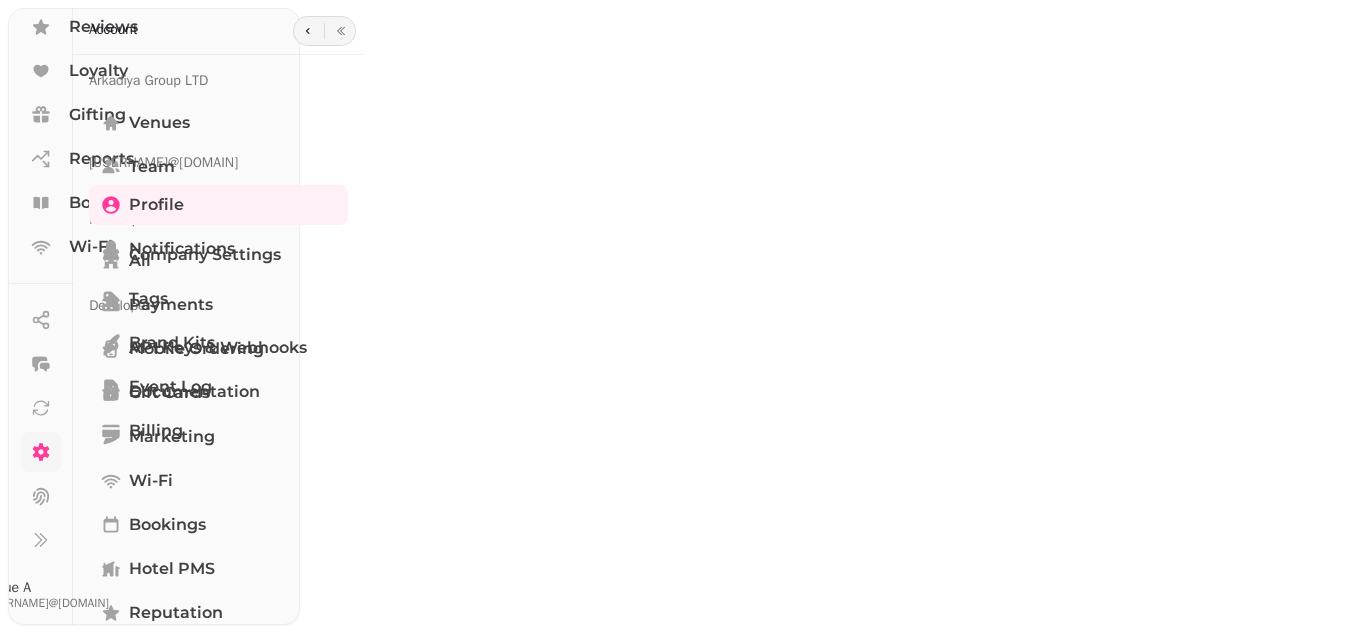 scroll, scrollTop: 294, scrollLeft: 0, axis: vertical 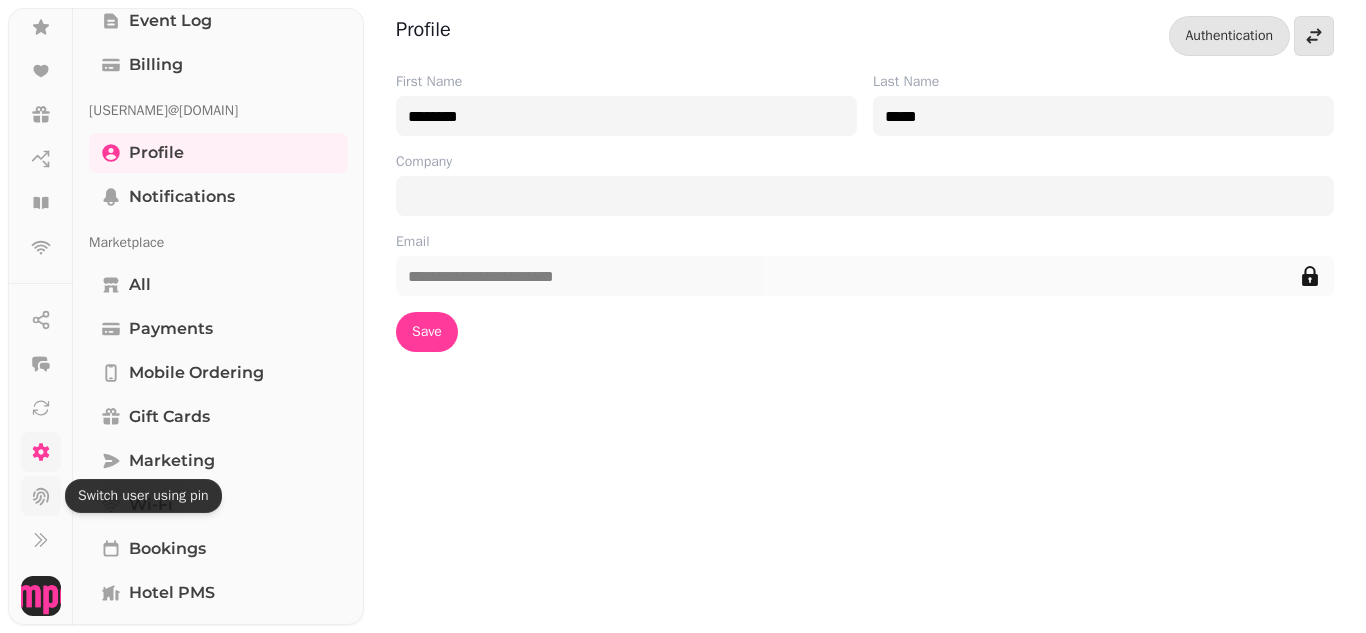 click 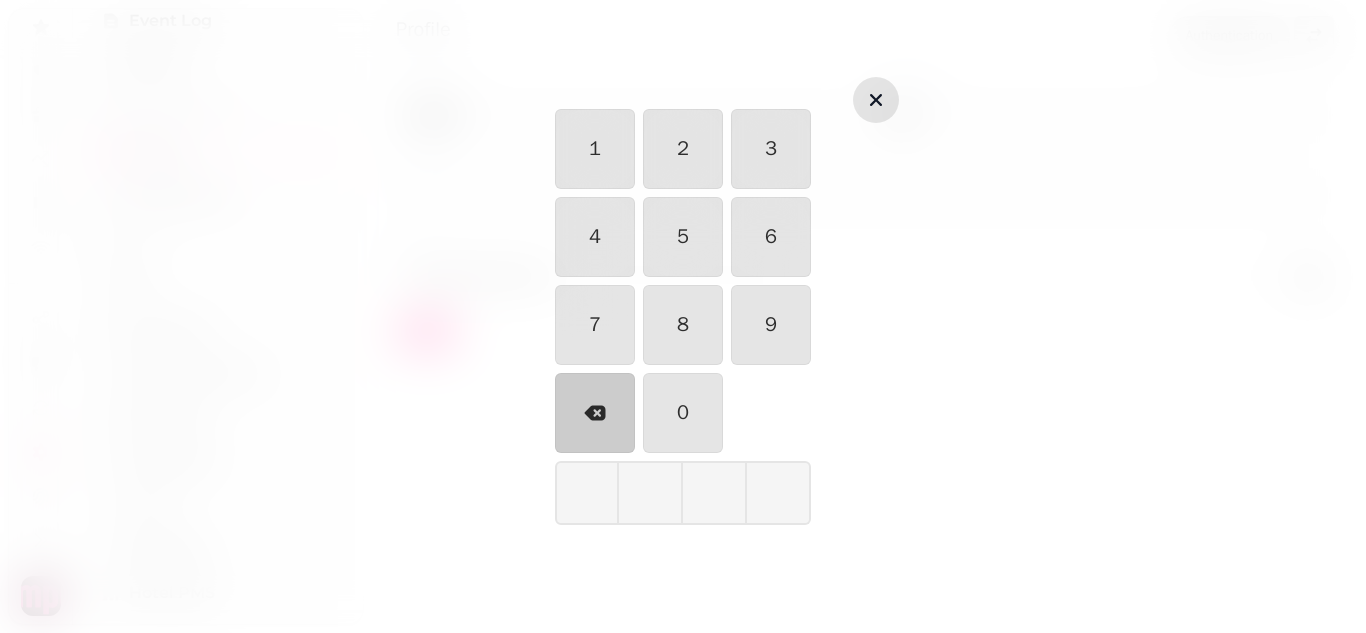 click 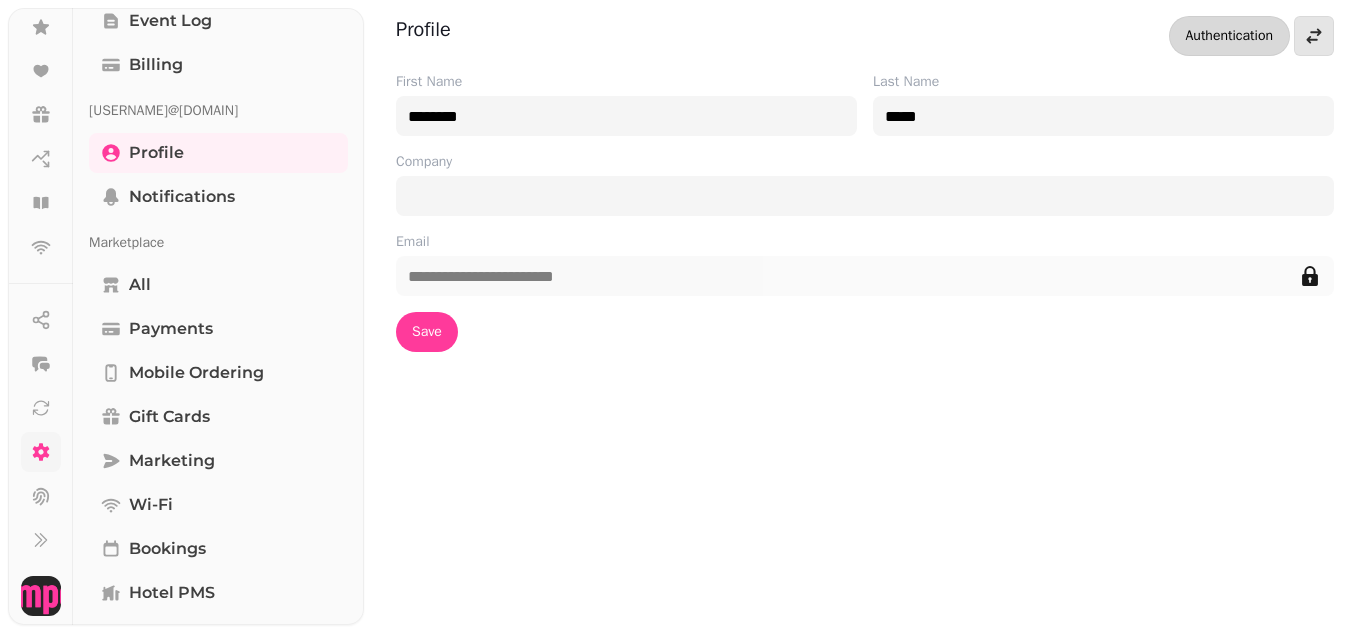 click on "Authentication" at bounding box center (1230, 36) 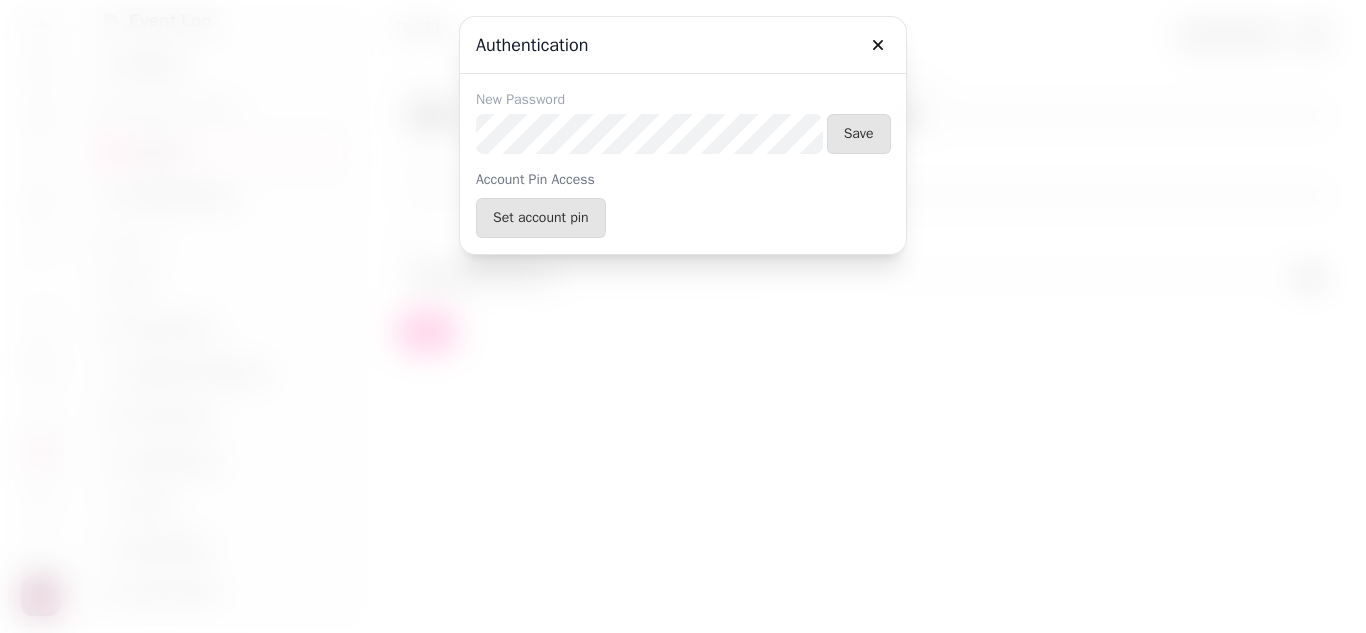 click on "New Password" at bounding box center (649, 100) 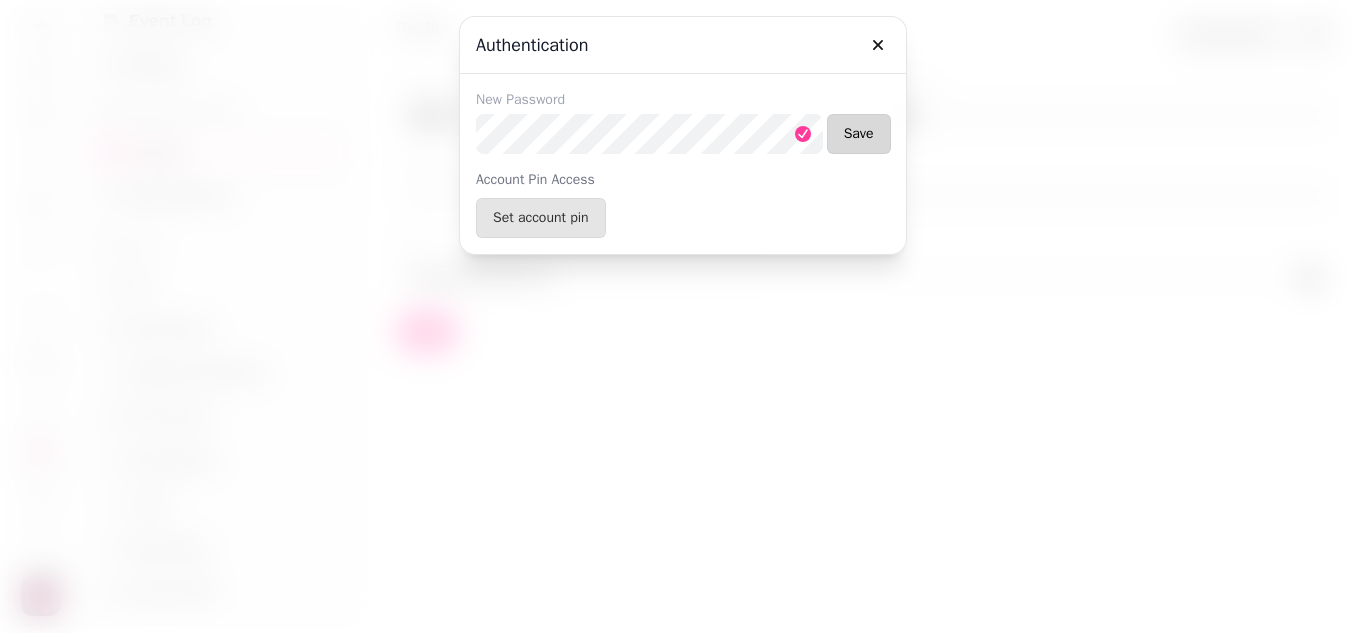 click on "Save" at bounding box center (859, 134) 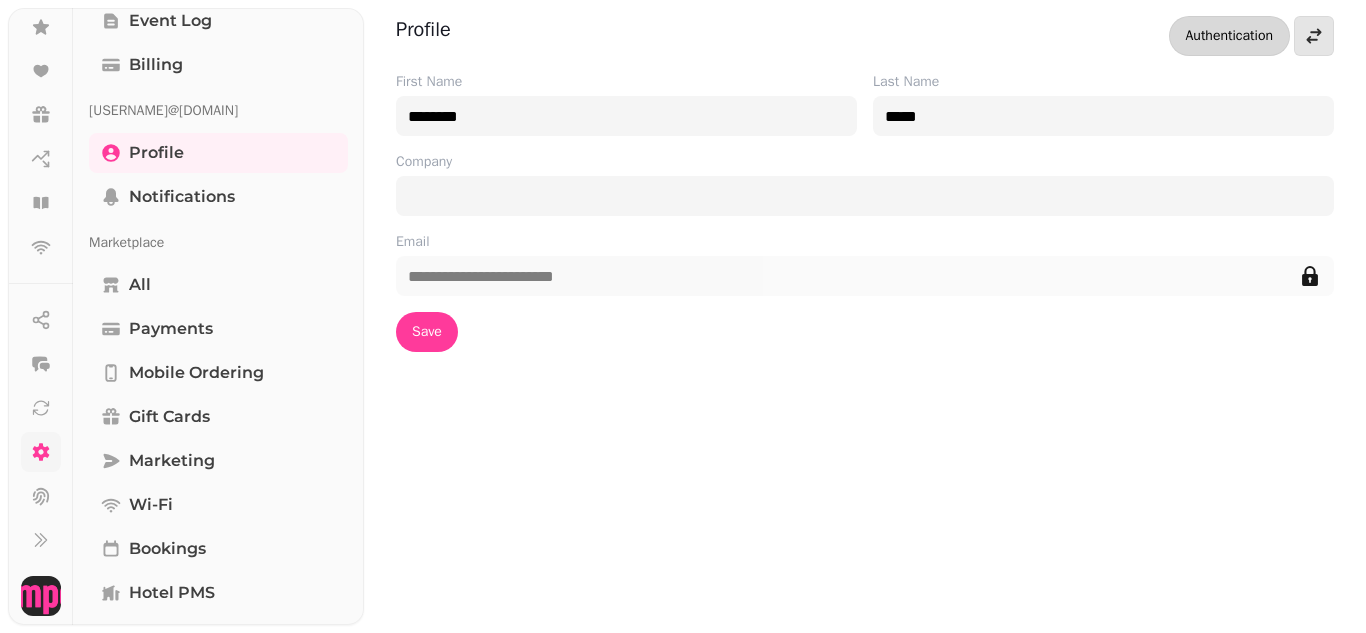 click on "Authentication" at bounding box center (1230, 36) 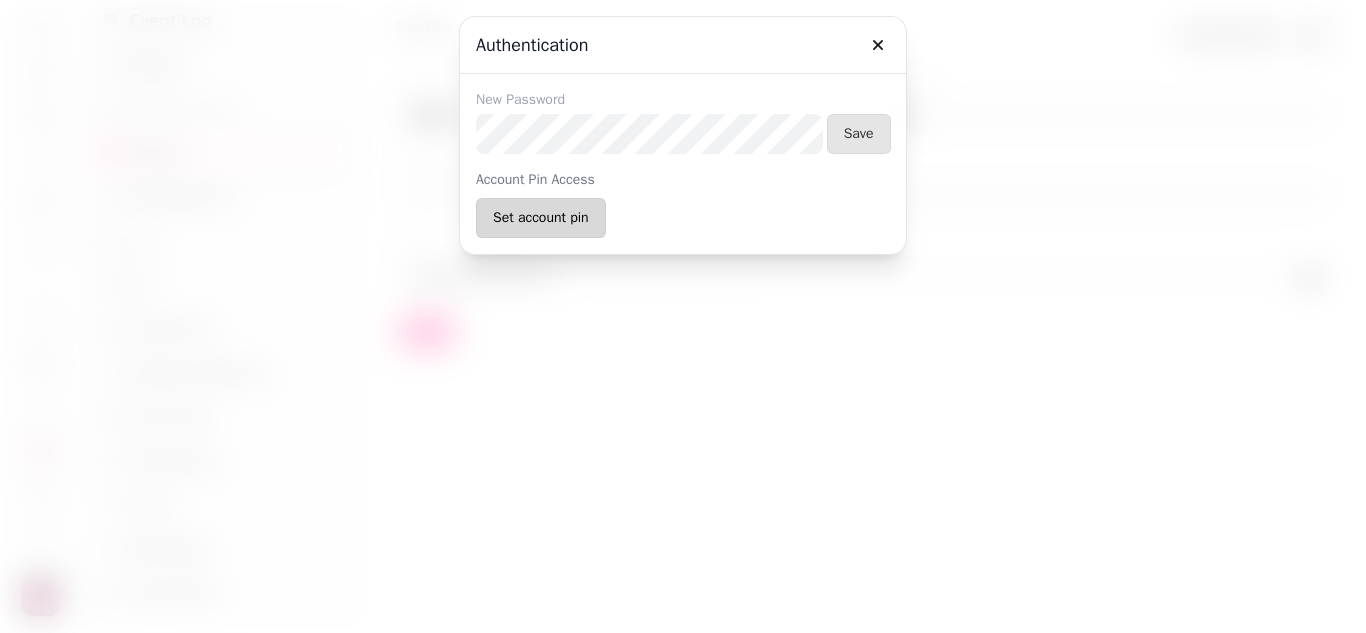 click on "Set account pin" at bounding box center [541, 218] 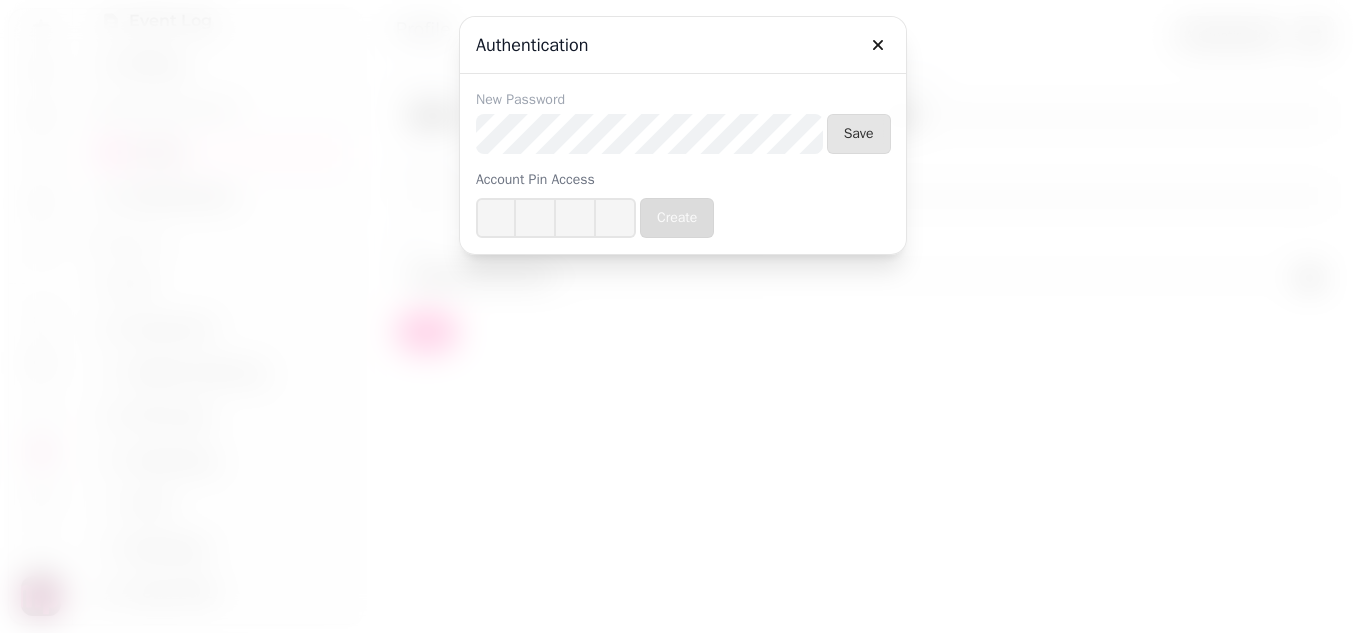 click at bounding box center [556, 218] 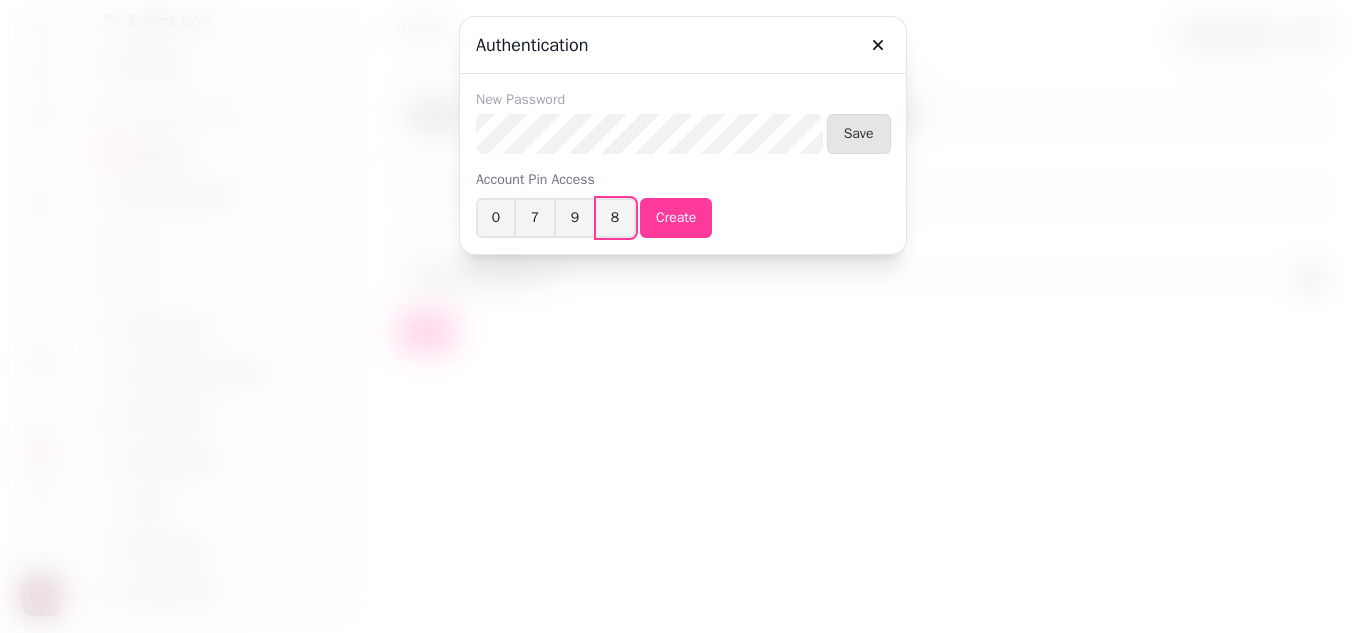 click on "****" at bounding box center [576, 218] 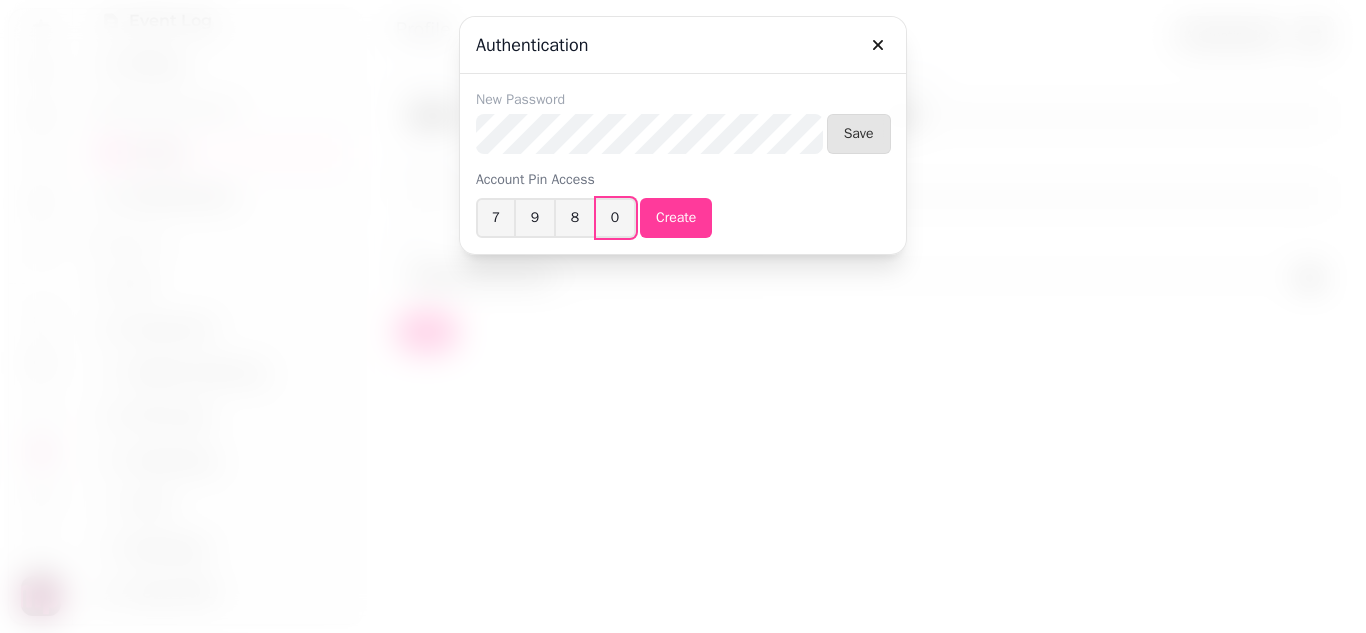 click on "****" at bounding box center (576, 218) 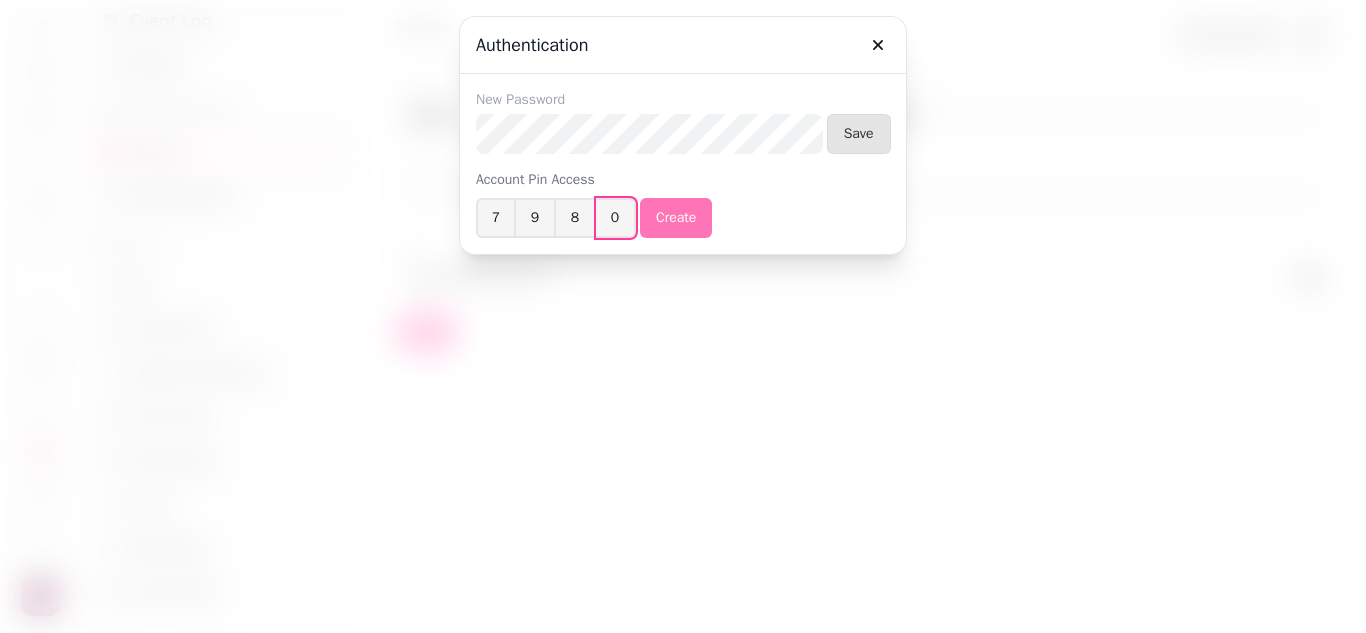 type on "****" 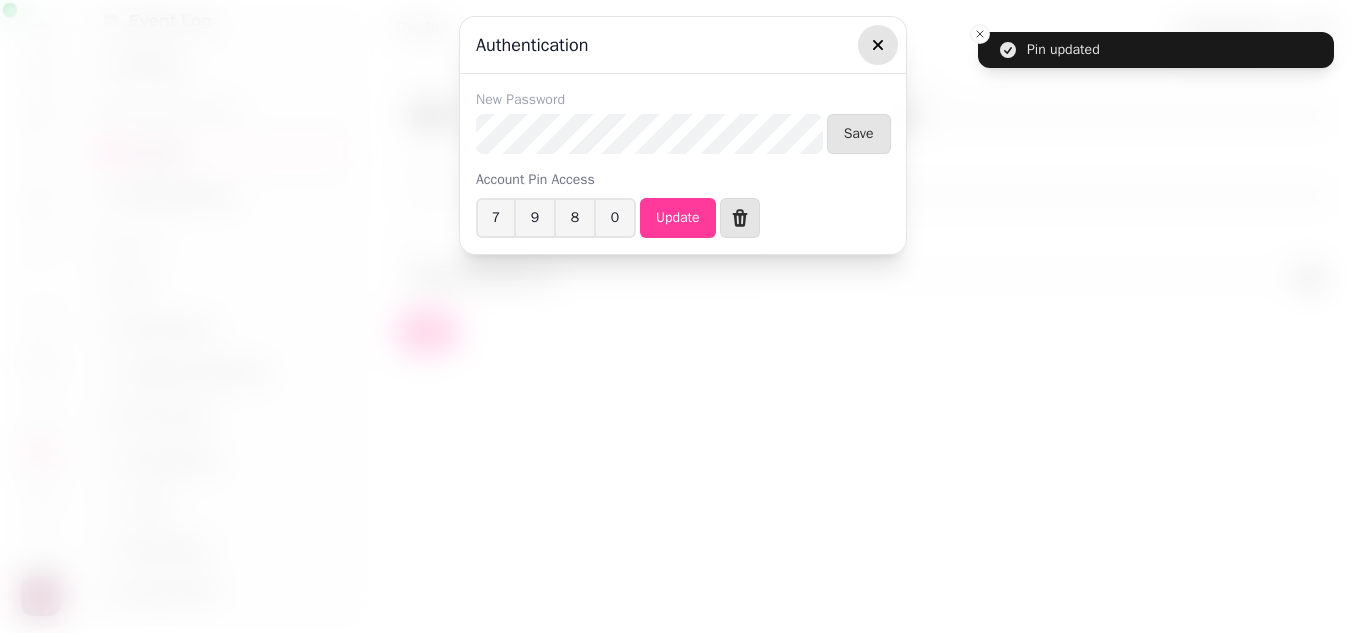 click 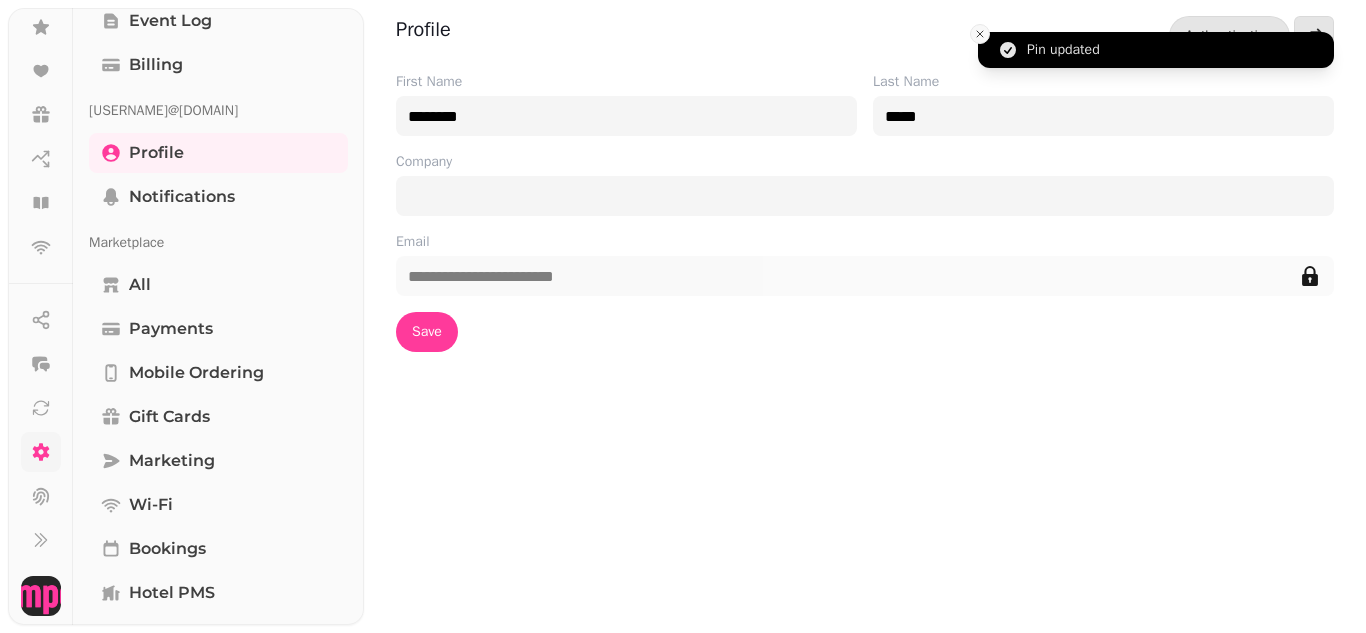 click 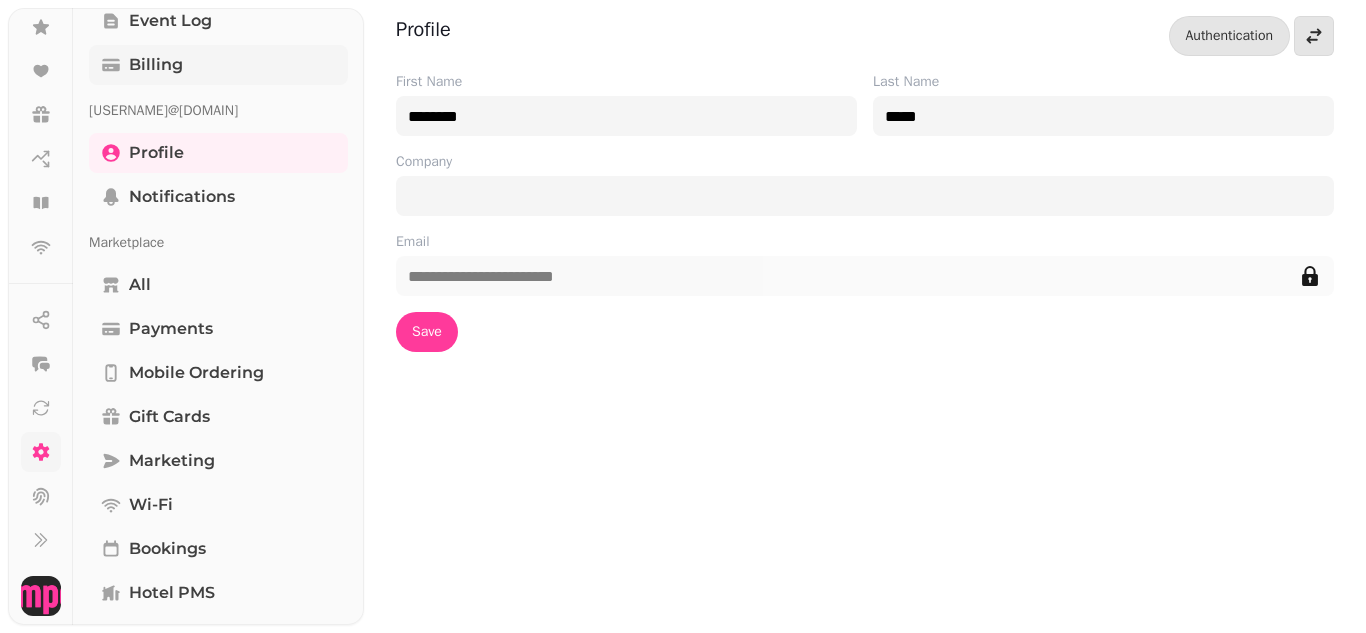 click on "Billing" at bounding box center [156, 65] 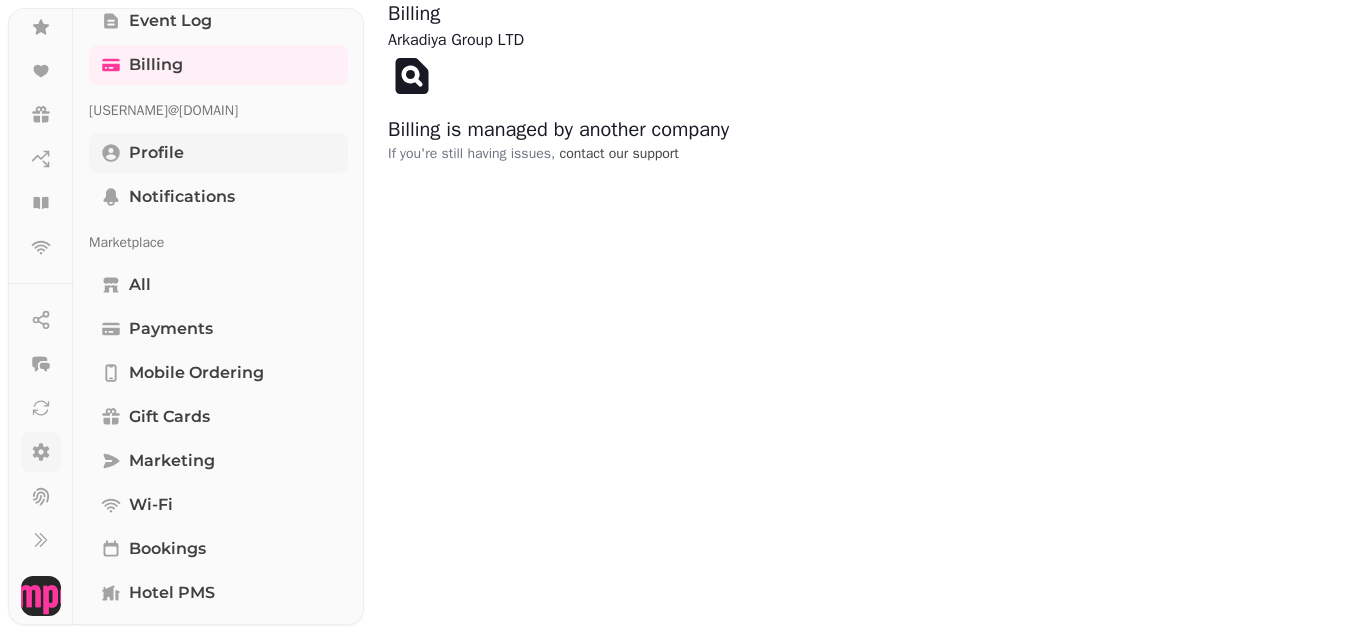 click on "Profile" at bounding box center [156, 153] 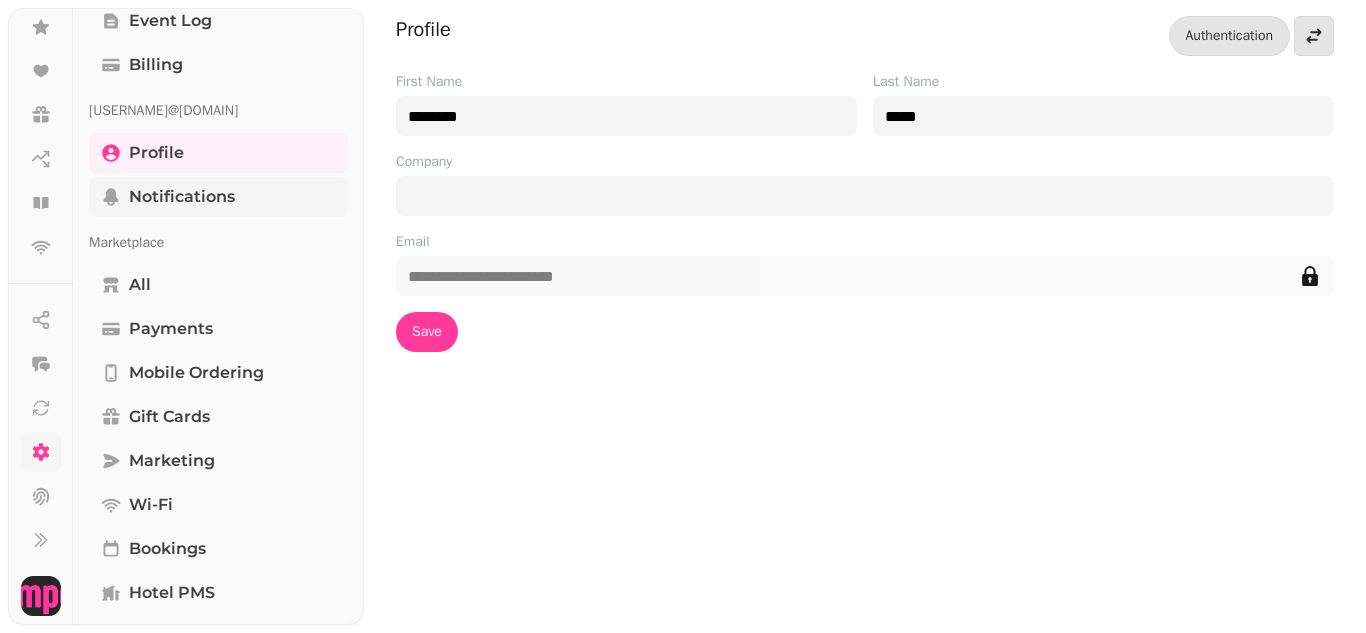 click on "Notifications" at bounding box center [182, 197] 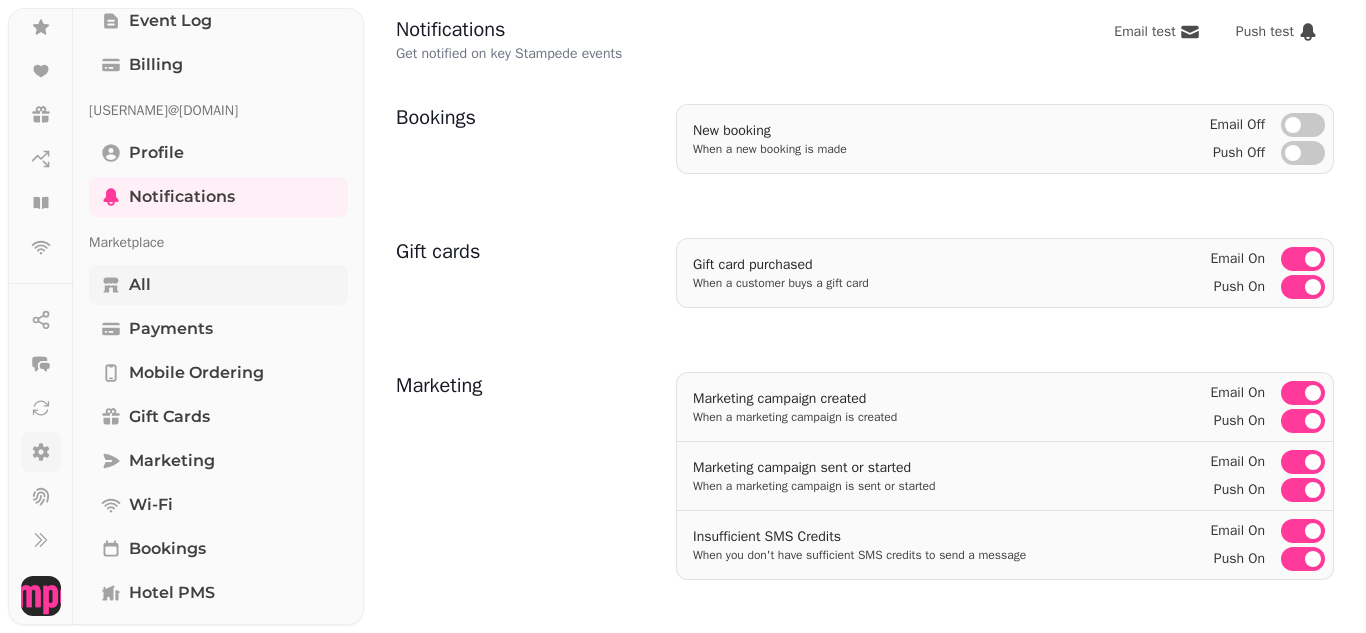 click on "All" at bounding box center (140, 285) 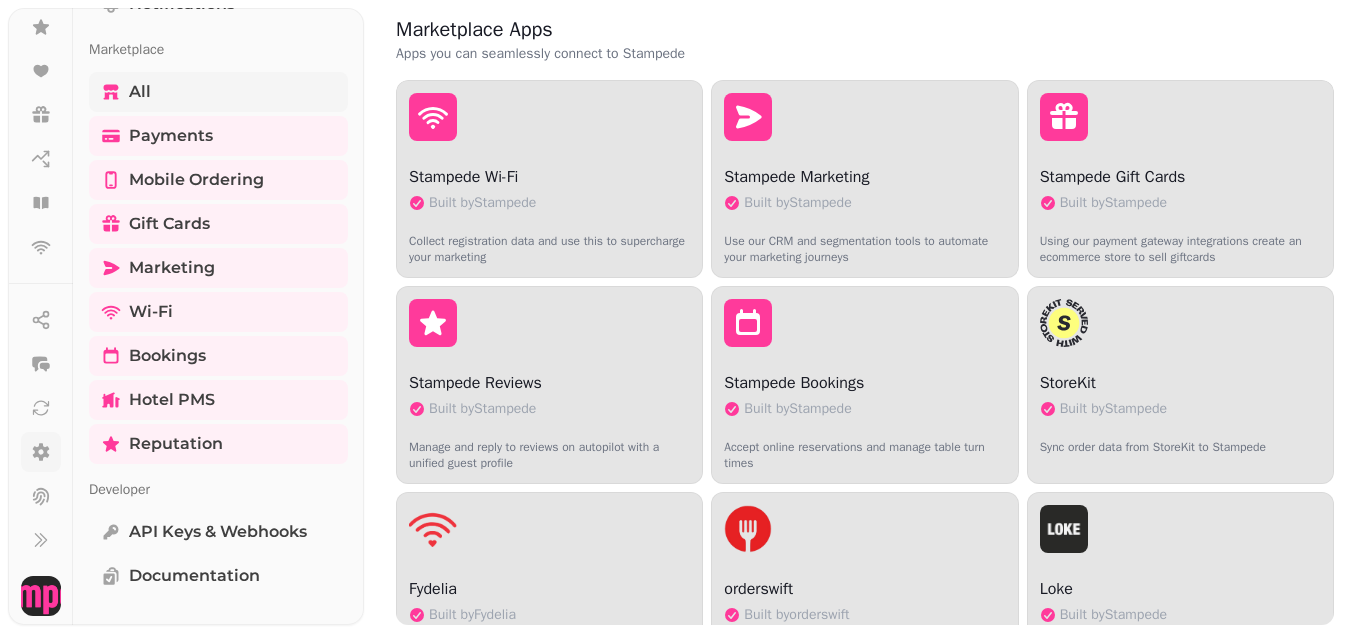 scroll, scrollTop: 566, scrollLeft: 0, axis: vertical 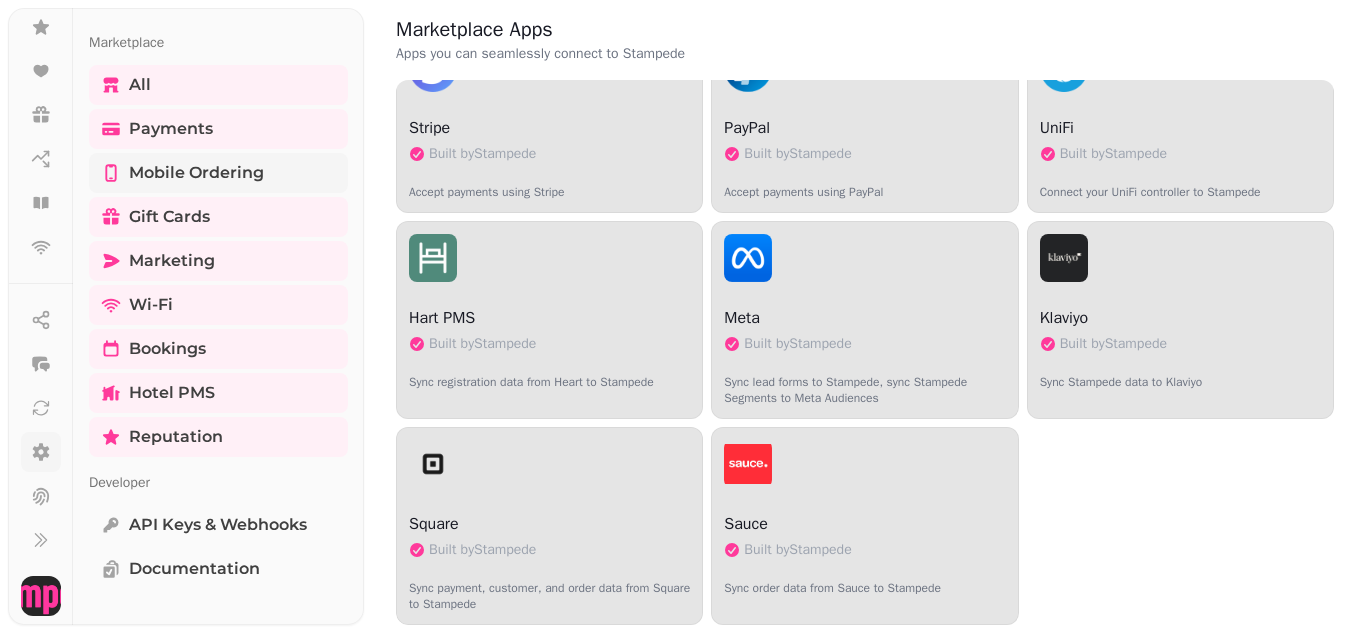 click on "Mobile ordering" at bounding box center [218, 173] 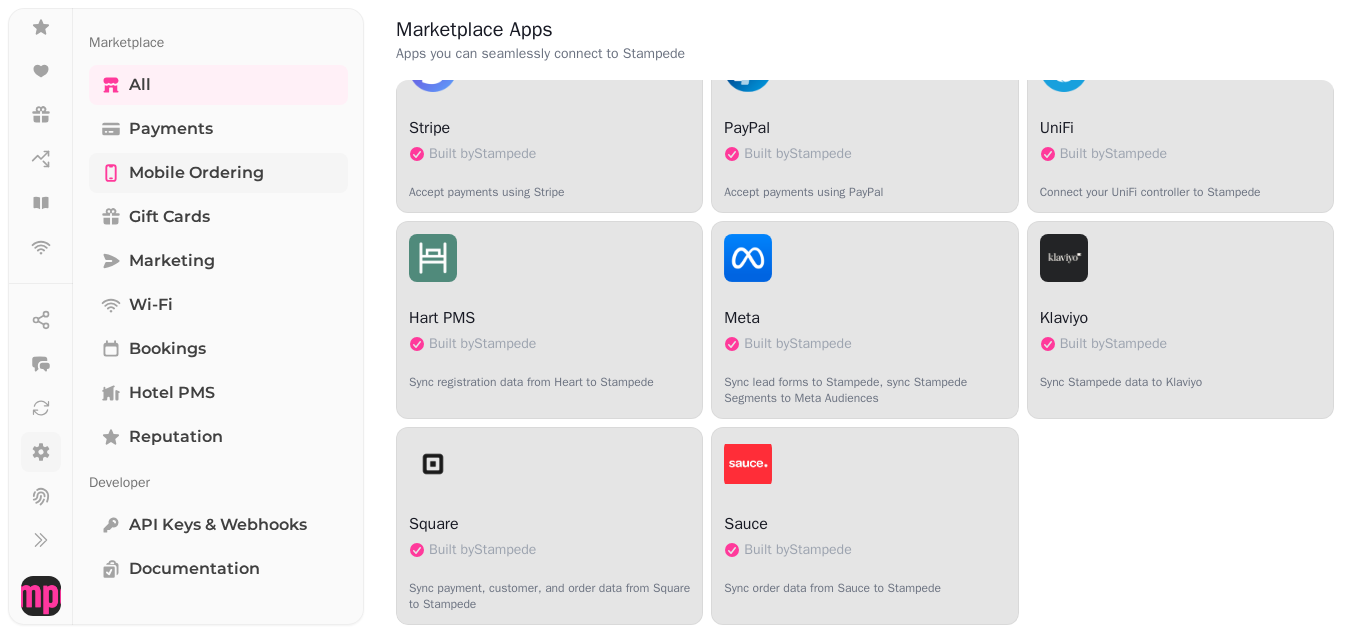 scroll, scrollTop: 0, scrollLeft: 0, axis: both 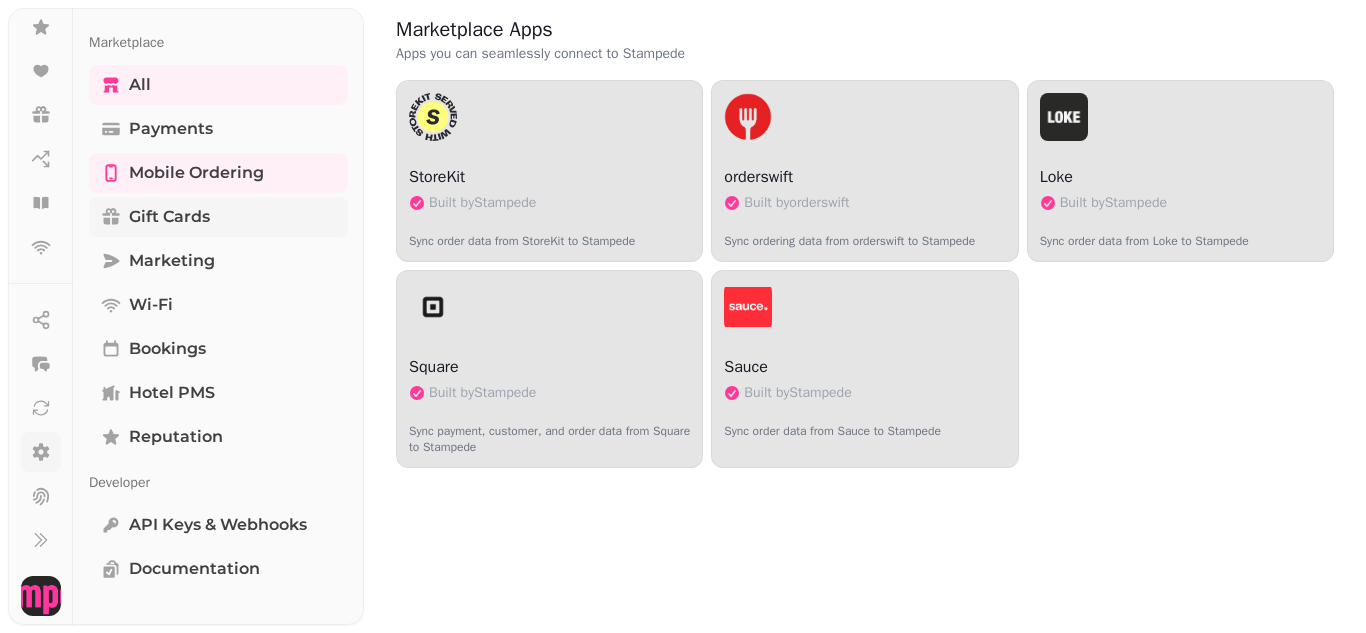 click on "Gift cards" at bounding box center (169, 217) 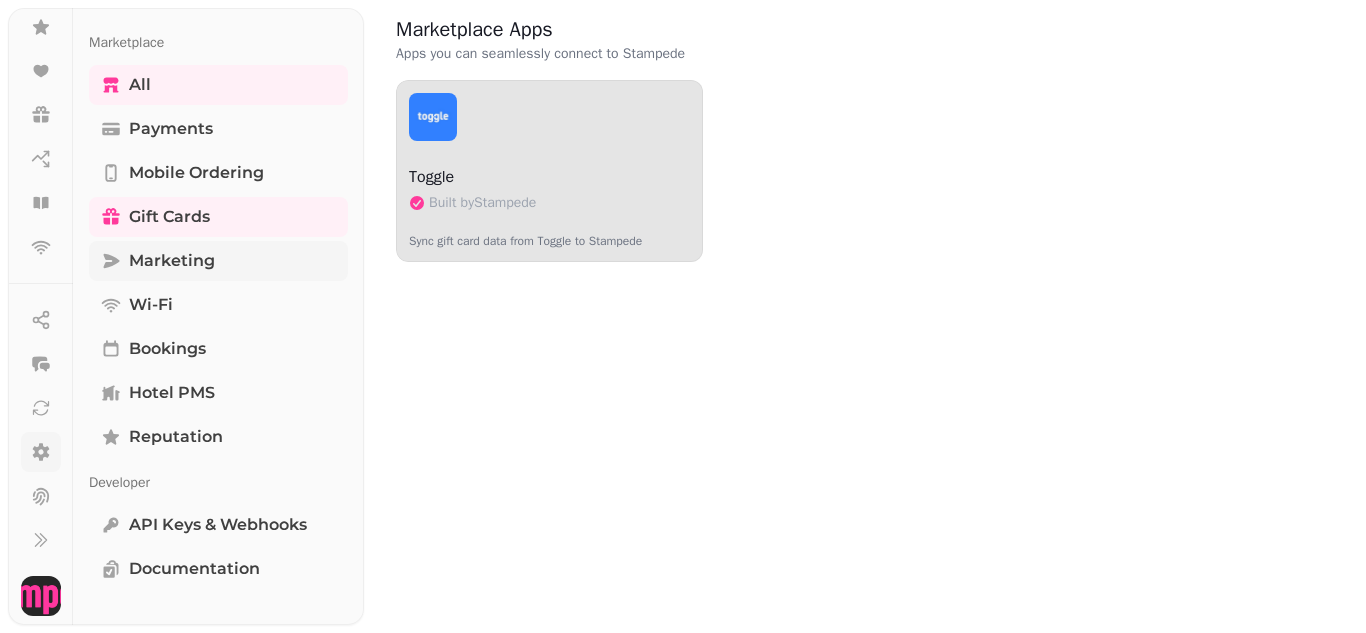 click on "Marketing" at bounding box center [172, 261] 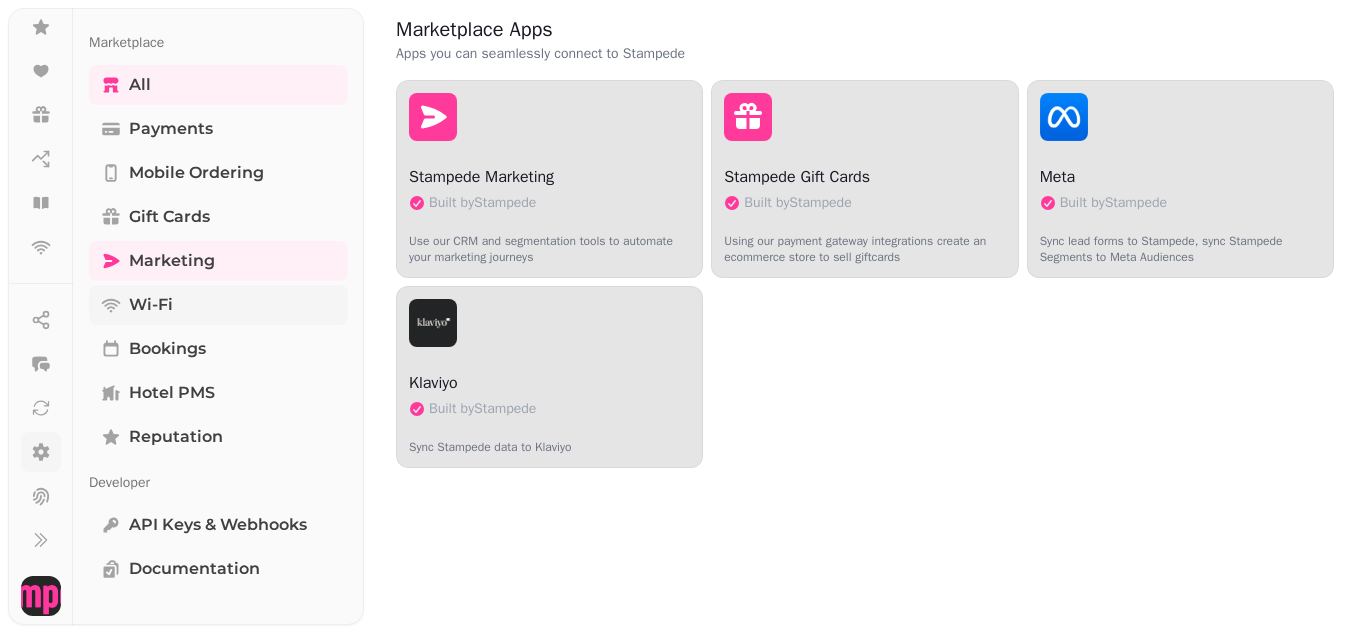 click on "Wi-Fi" at bounding box center (151, 305) 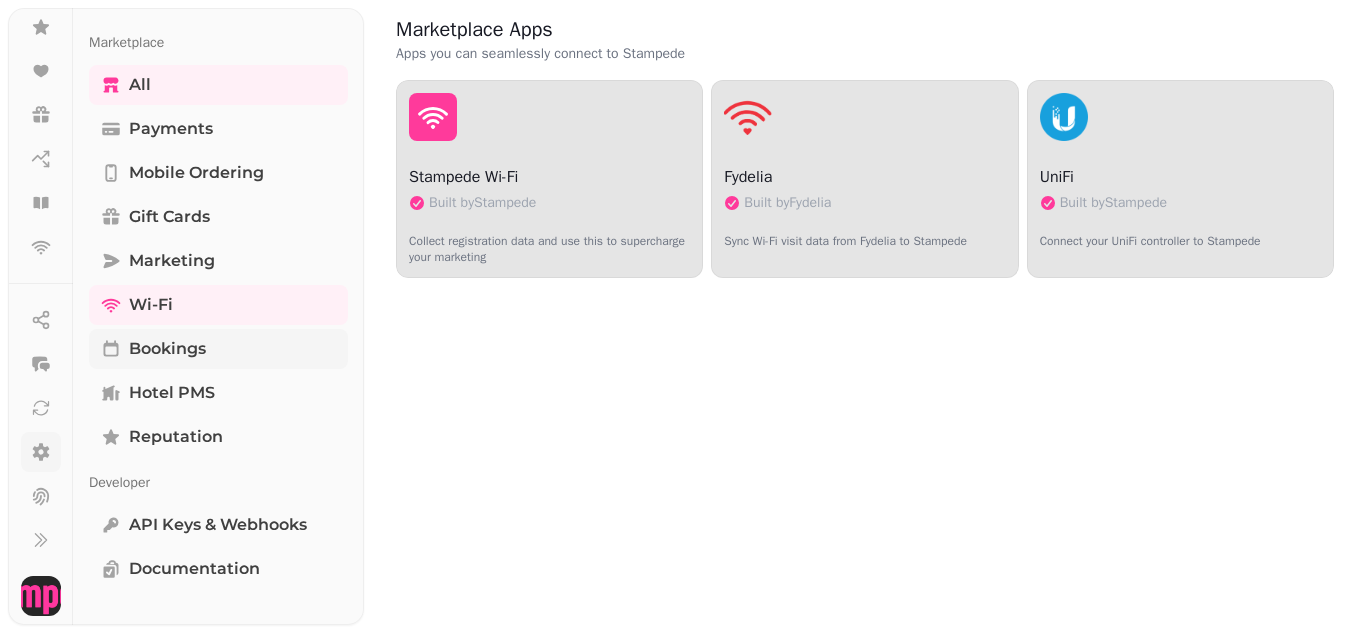 click on "Bookings" at bounding box center (167, 349) 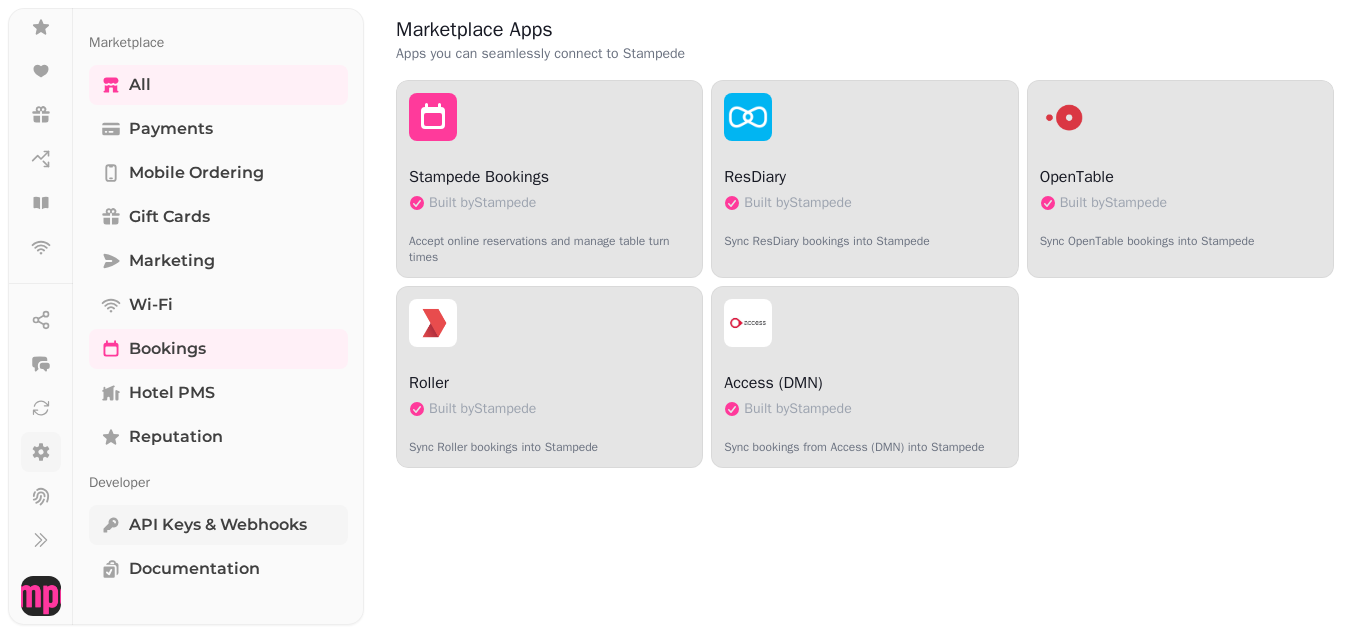click on "API keys & webhooks" at bounding box center [218, 525] 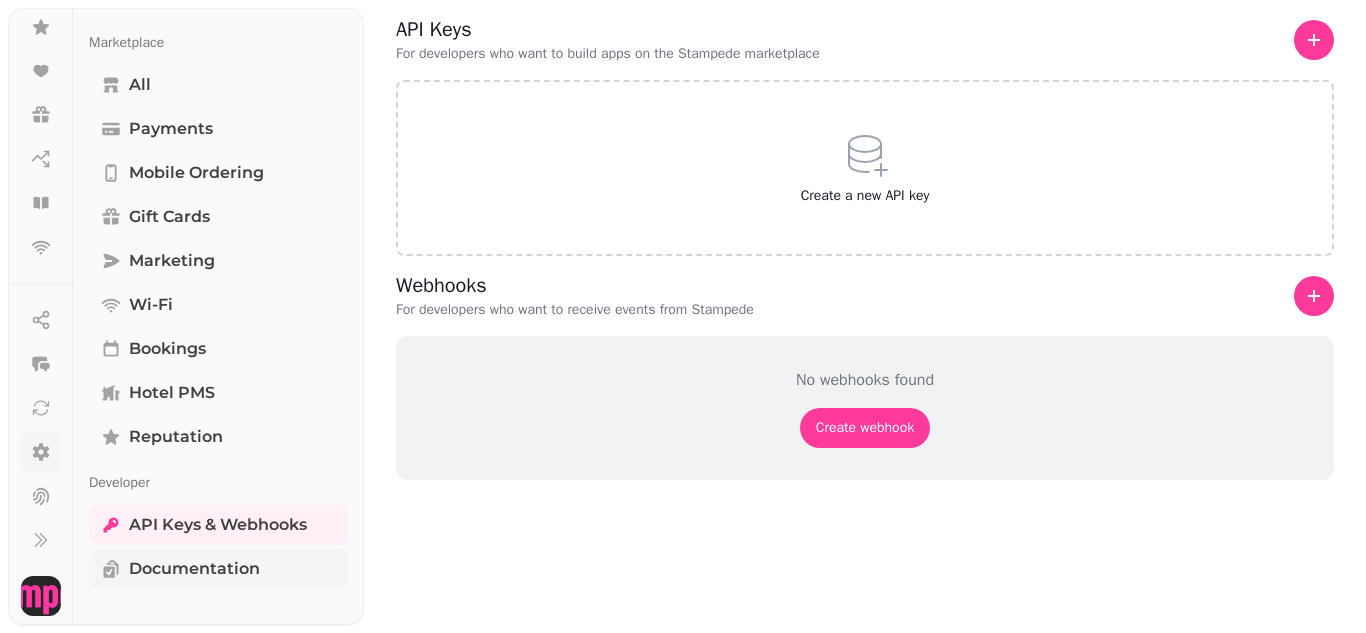 click on "Documentation" at bounding box center [194, 569] 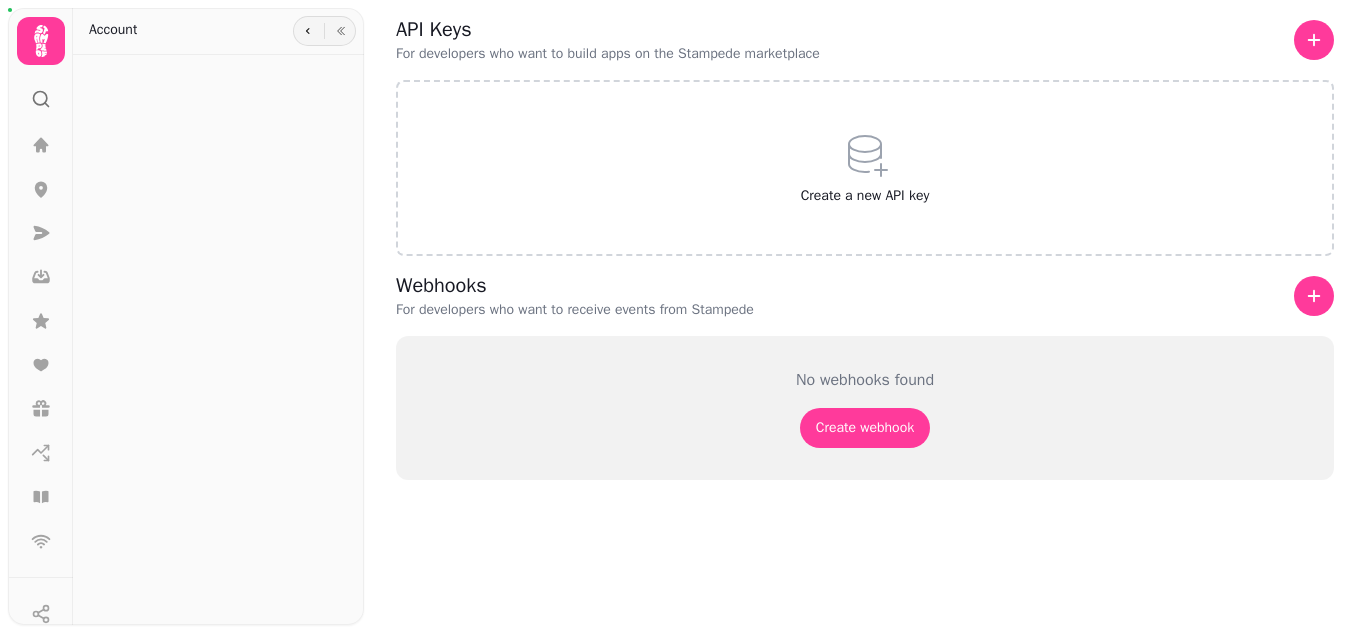 scroll, scrollTop: 0, scrollLeft: 0, axis: both 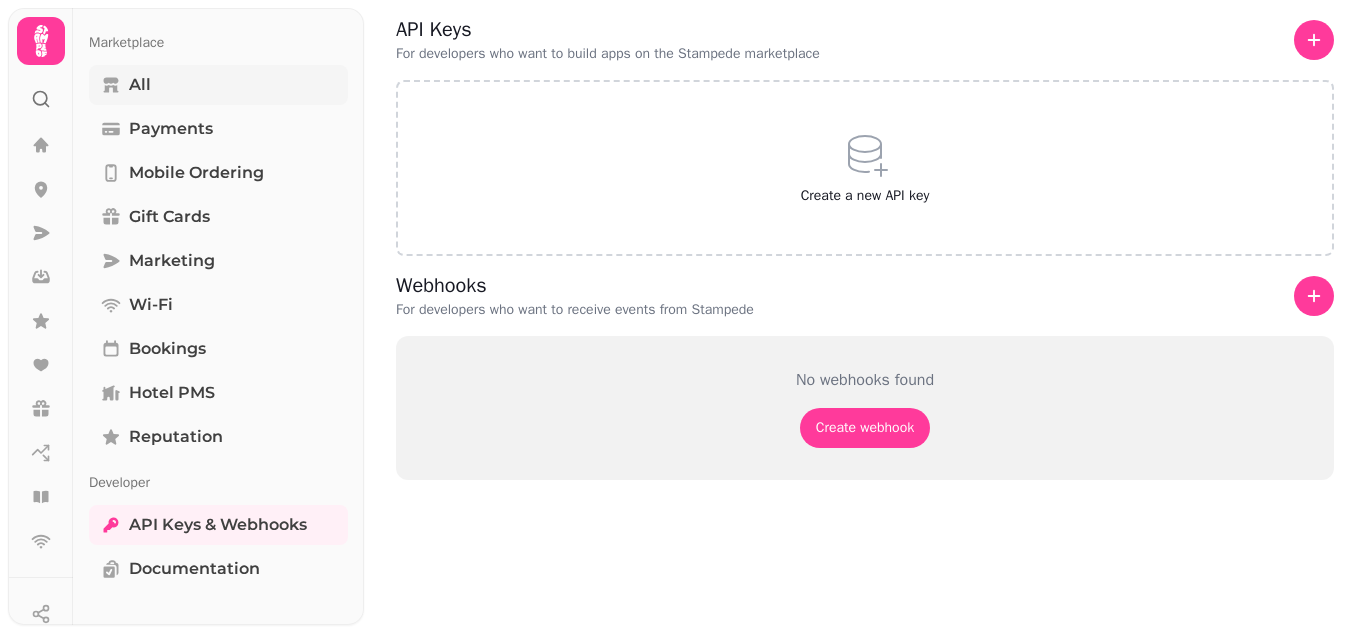 click on "All" at bounding box center [140, 85] 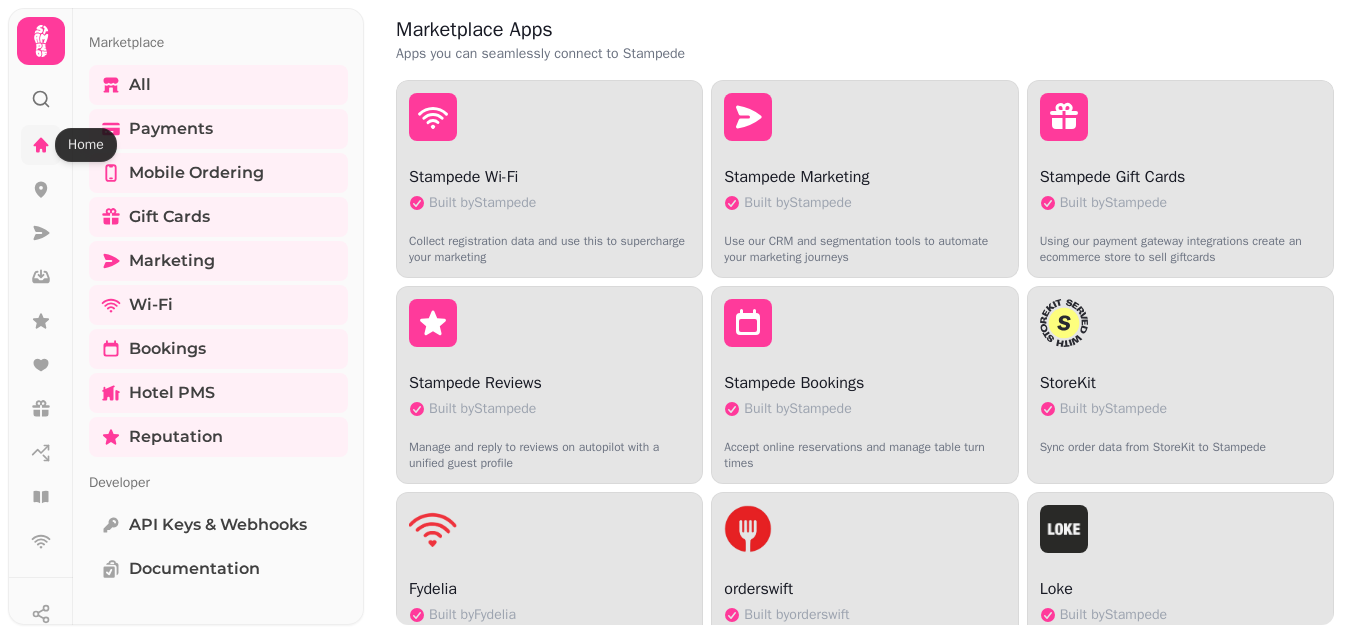 click 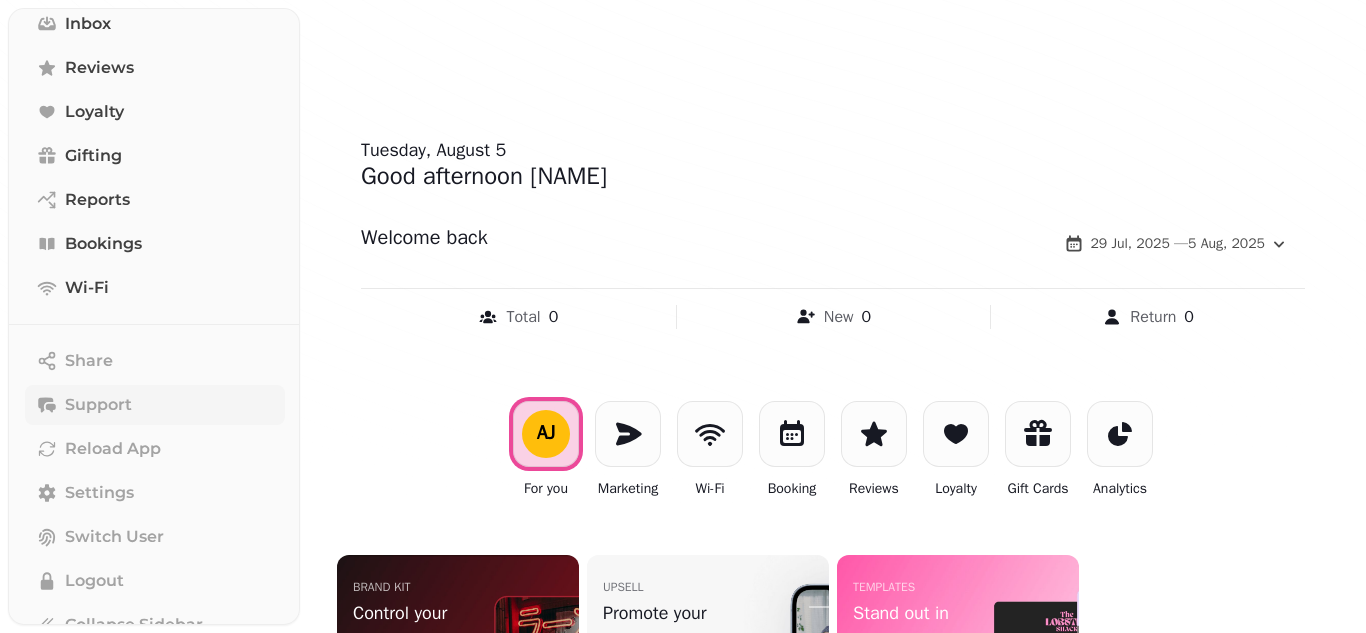 scroll, scrollTop: 290, scrollLeft: 0, axis: vertical 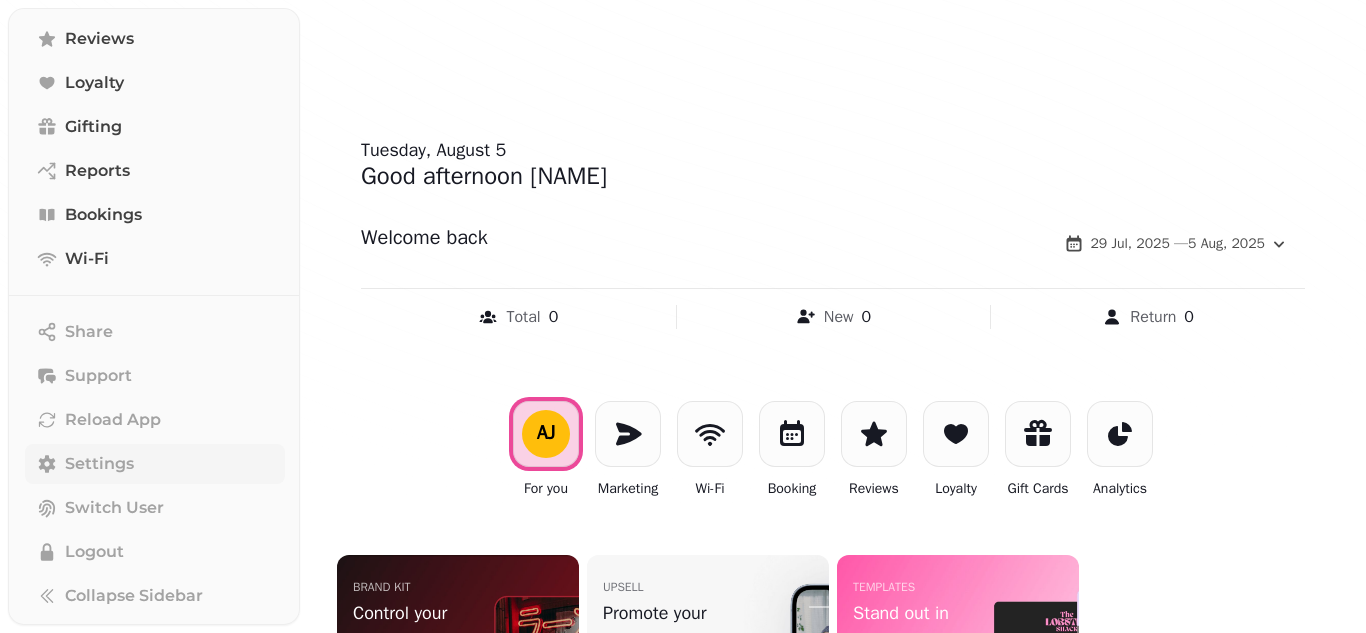 click on "Settings" at bounding box center [99, 464] 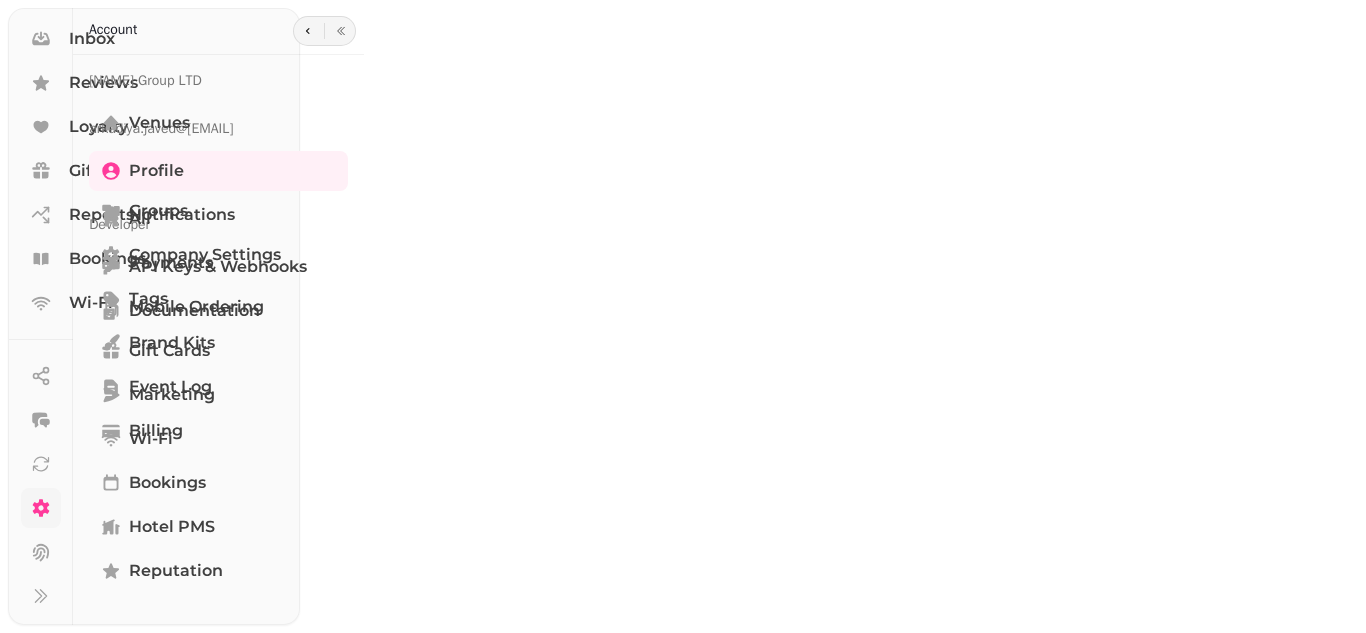 scroll, scrollTop: 238, scrollLeft: 0, axis: vertical 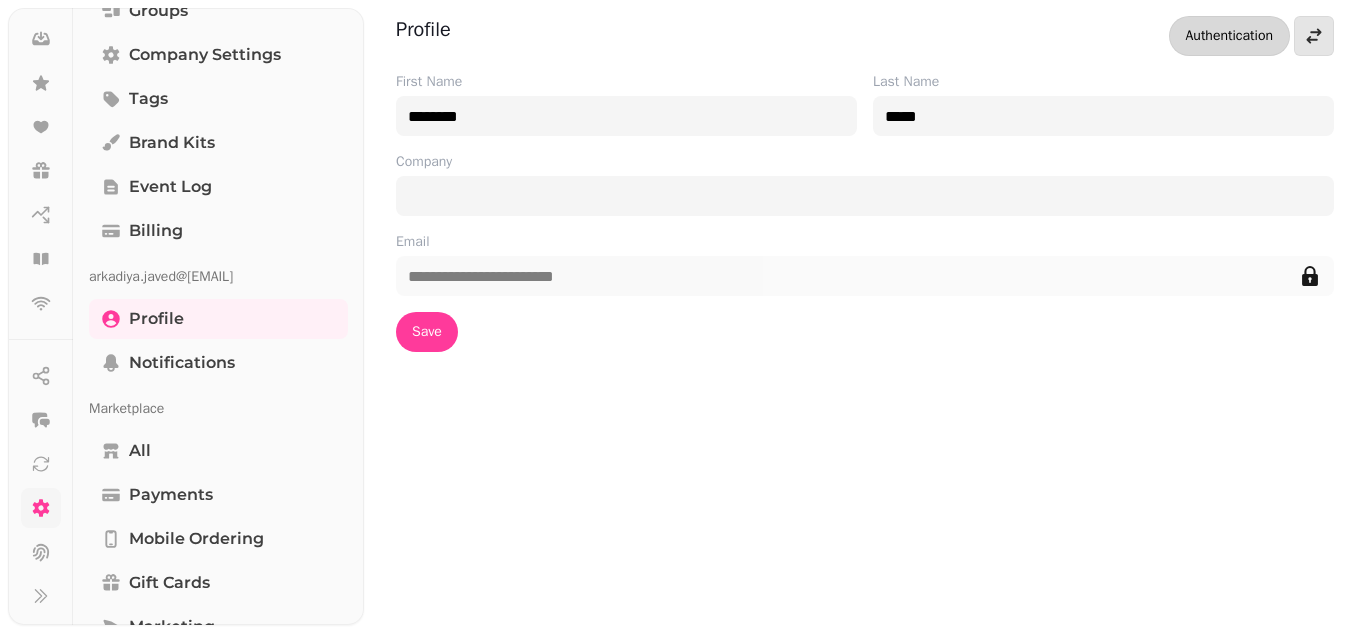 click on "Authentication" at bounding box center [1230, 36] 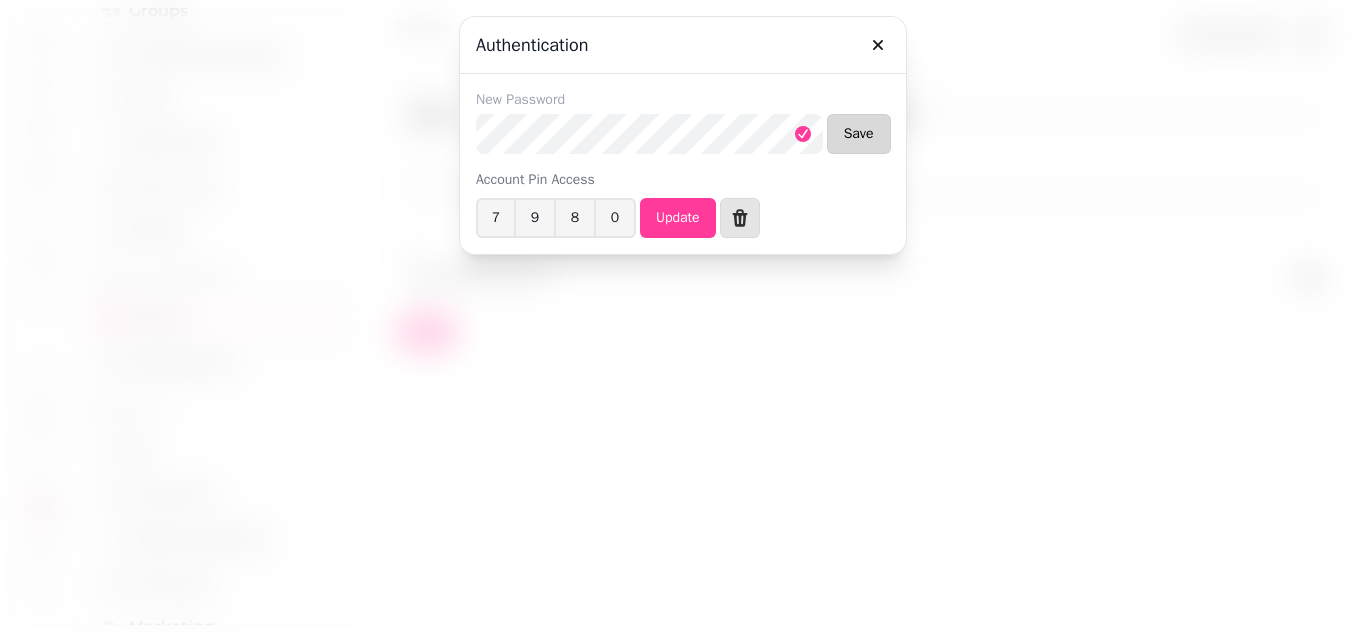 click on "Save" at bounding box center (859, 134) 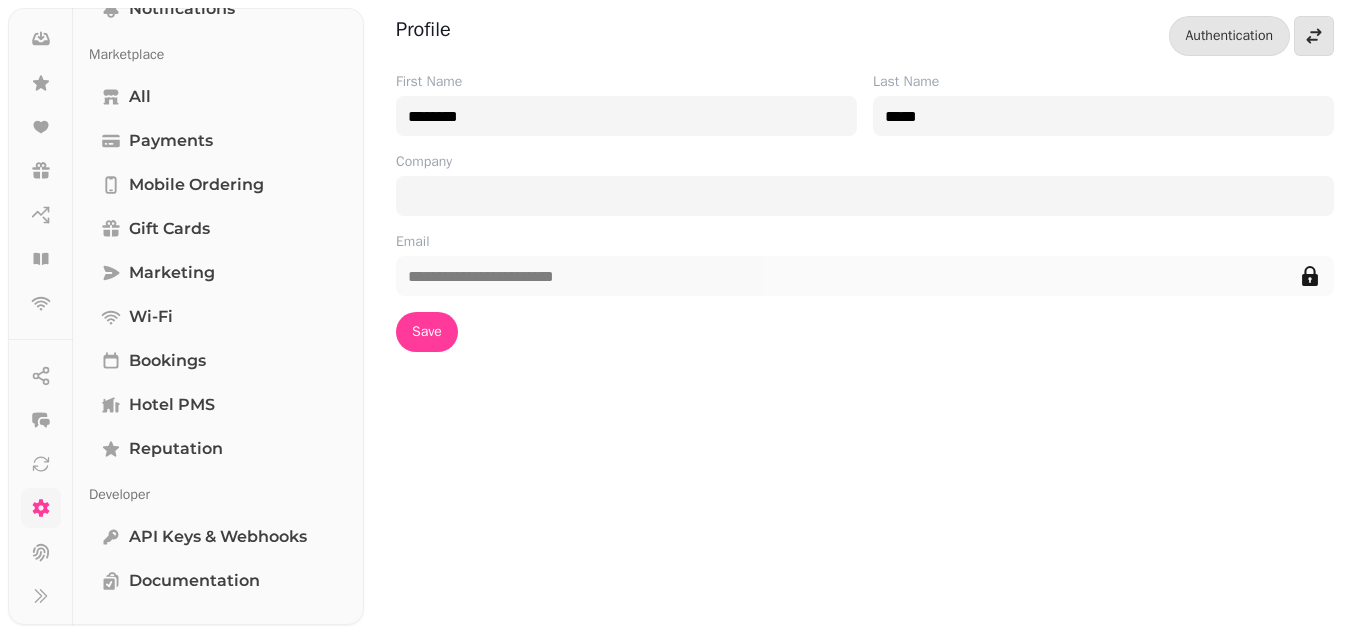 scroll, scrollTop: 566, scrollLeft: 0, axis: vertical 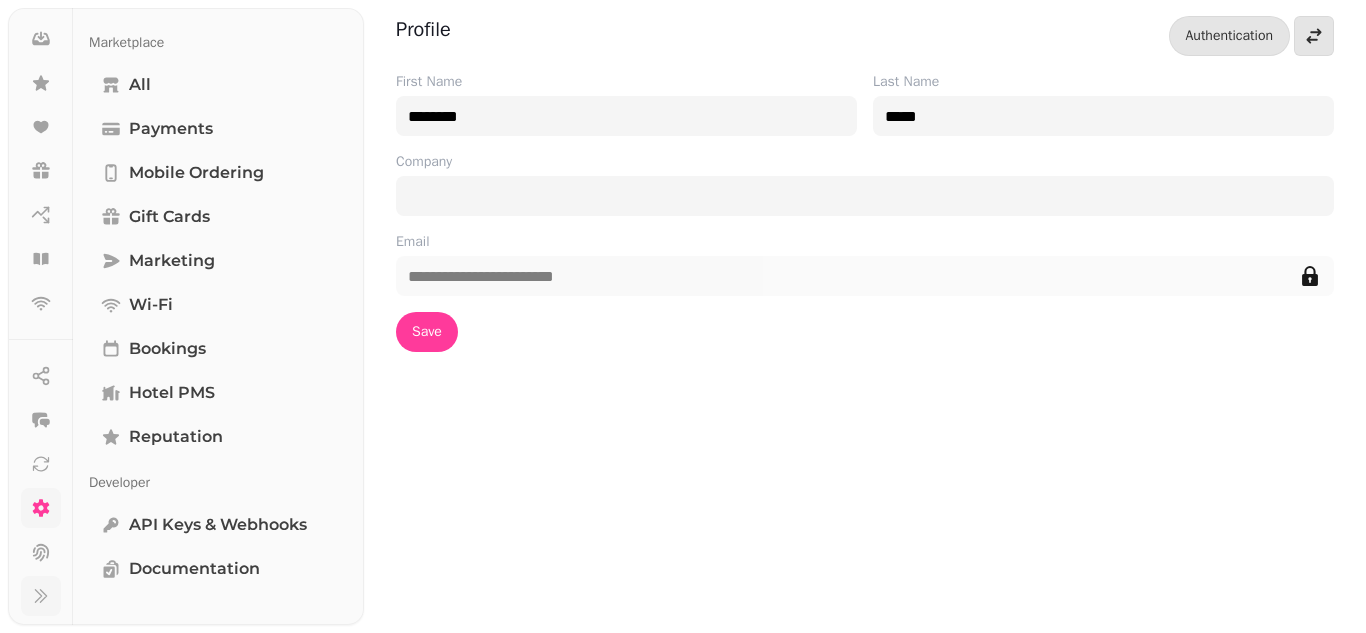 click 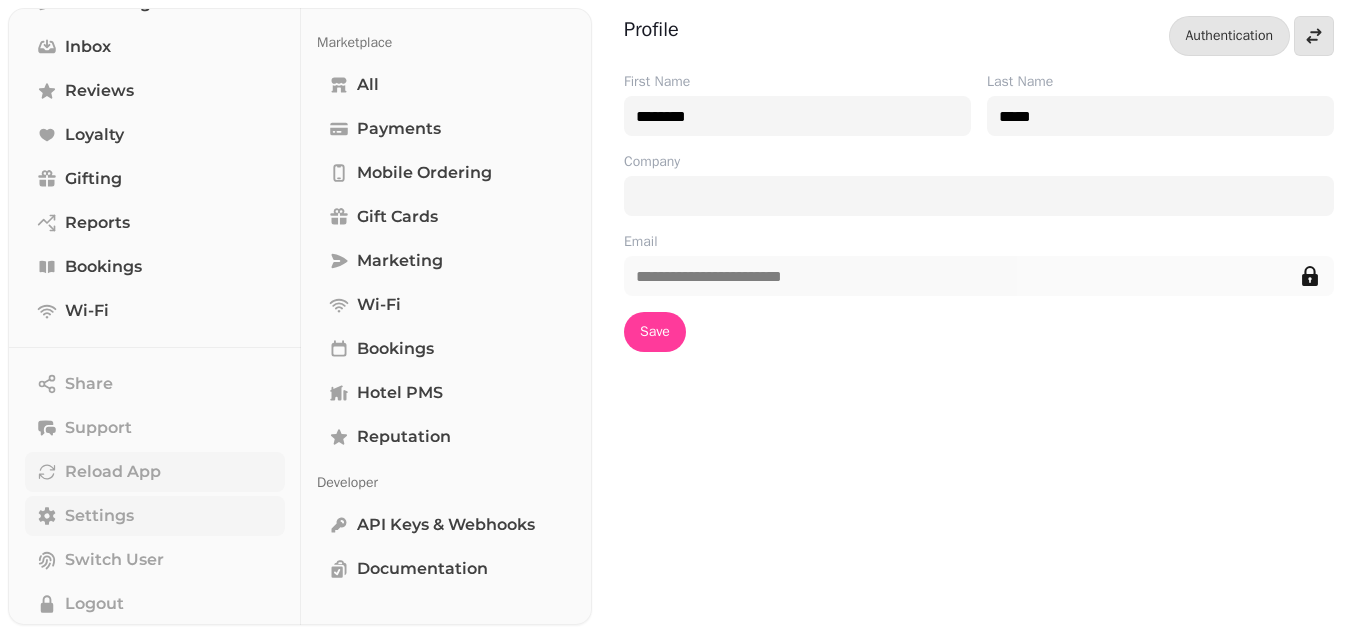click on "Reload App" at bounding box center (113, 472) 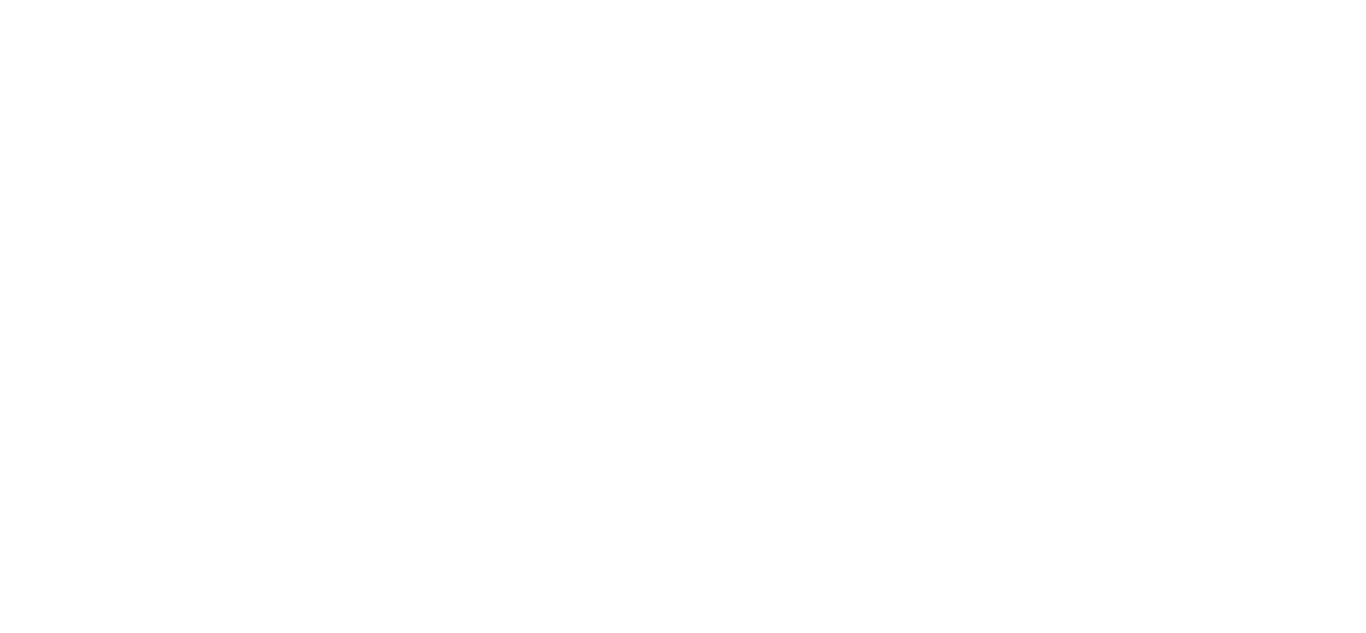 scroll, scrollTop: 0, scrollLeft: 0, axis: both 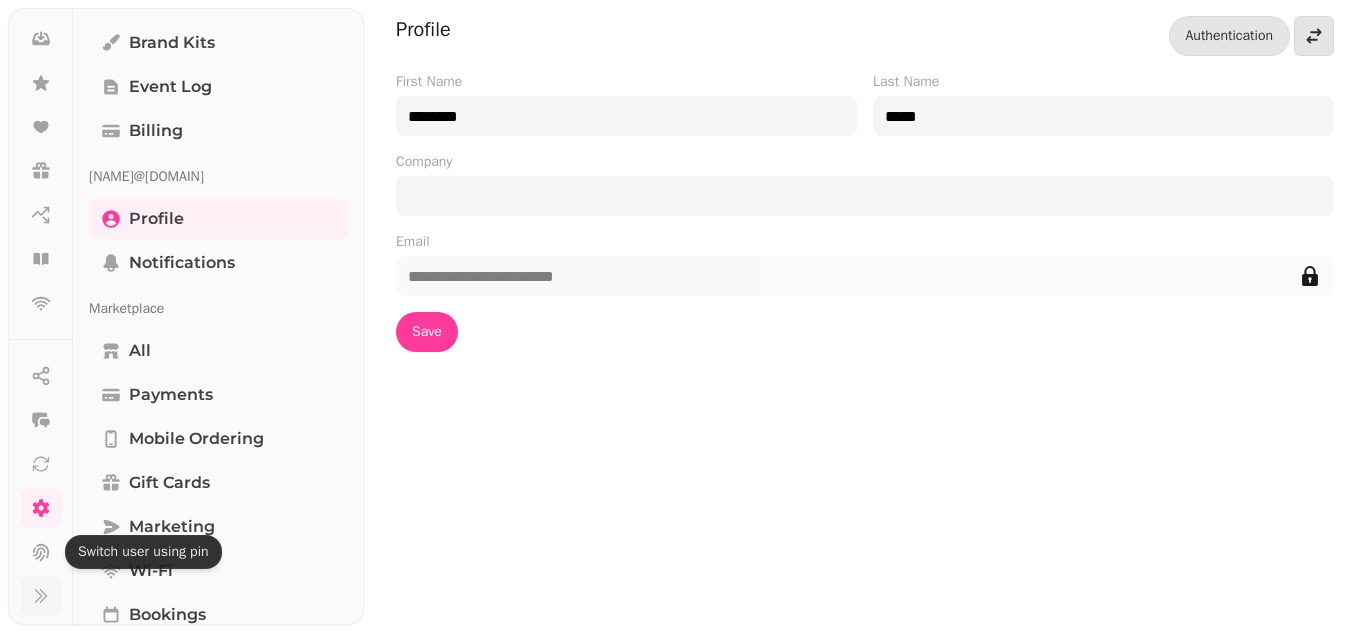 click 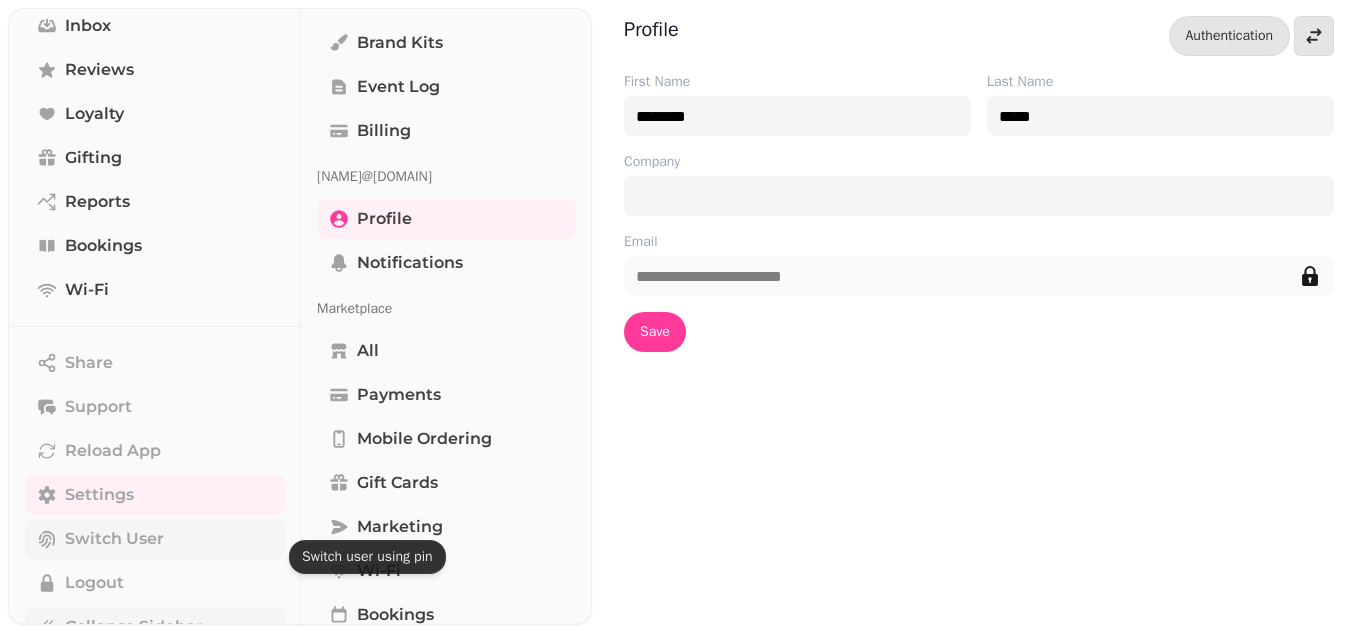 scroll, scrollTop: 290, scrollLeft: 0, axis: vertical 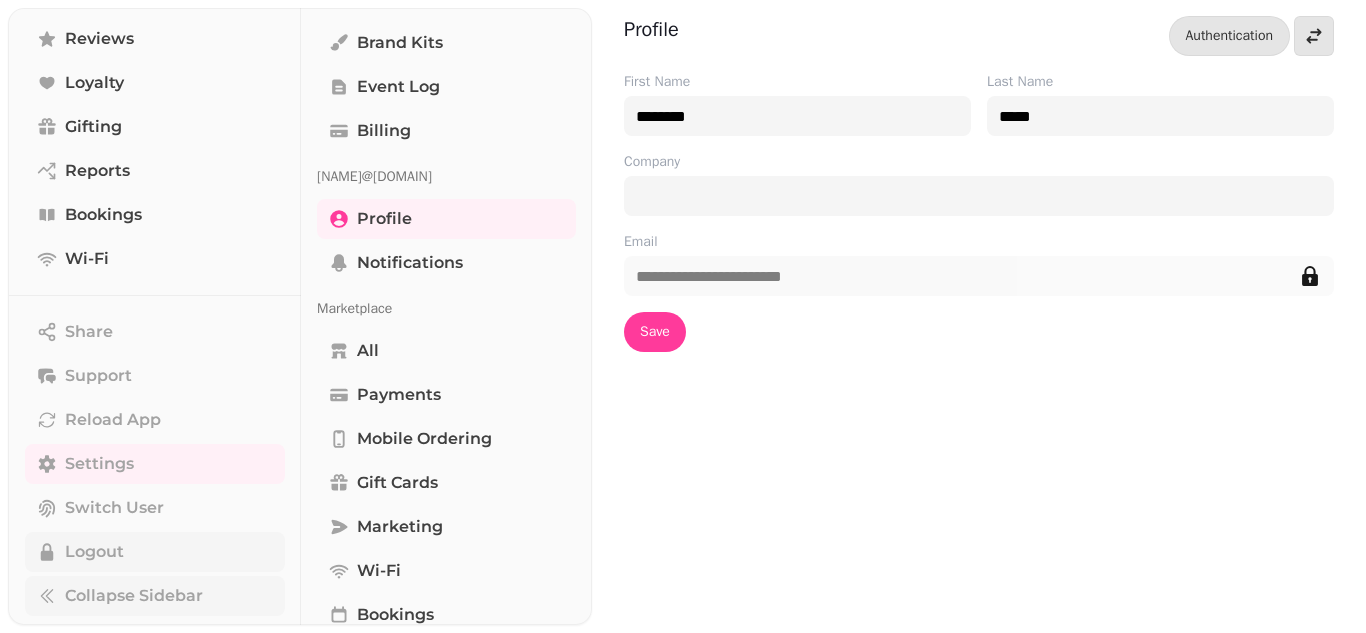 click on "Logout" at bounding box center [94, 552] 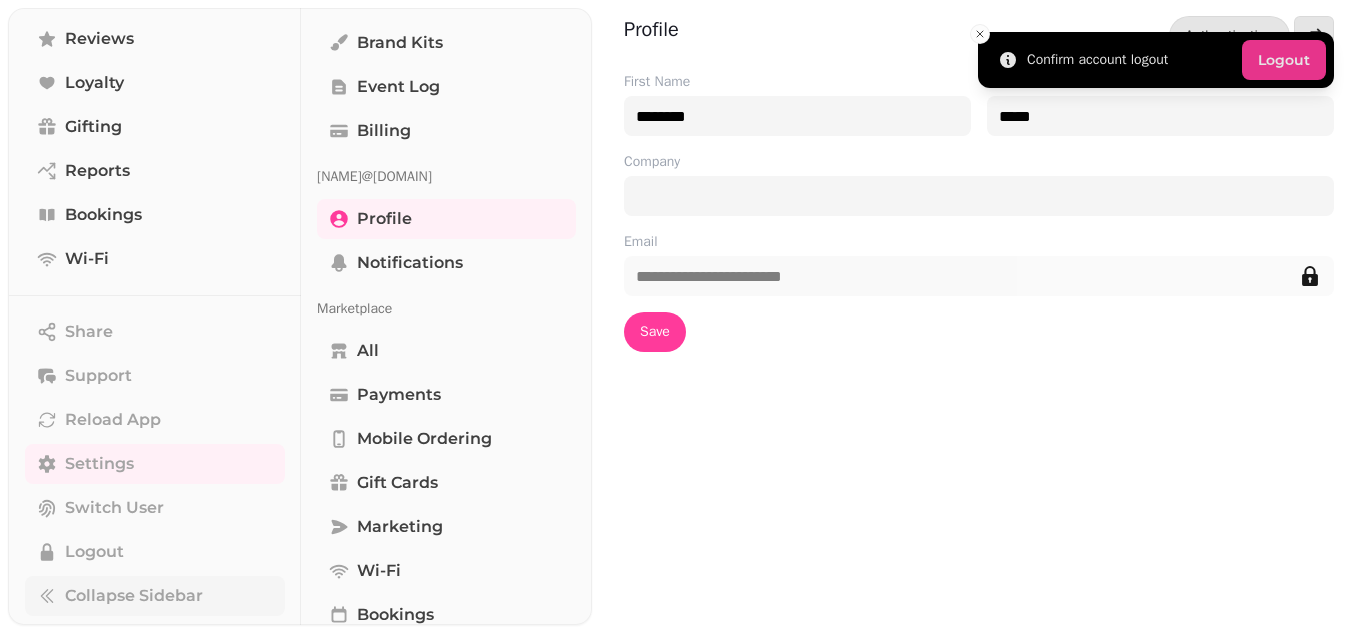 click on "Logout" at bounding box center [1284, 60] 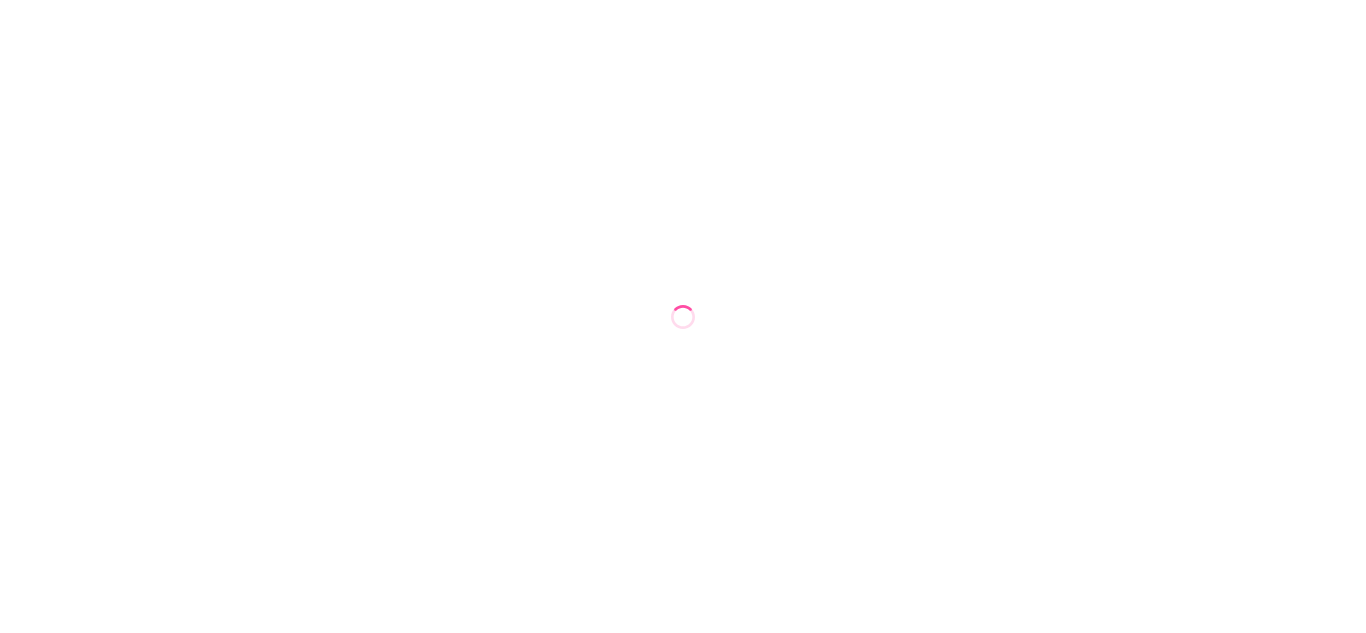 scroll, scrollTop: 0, scrollLeft: 0, axis: both 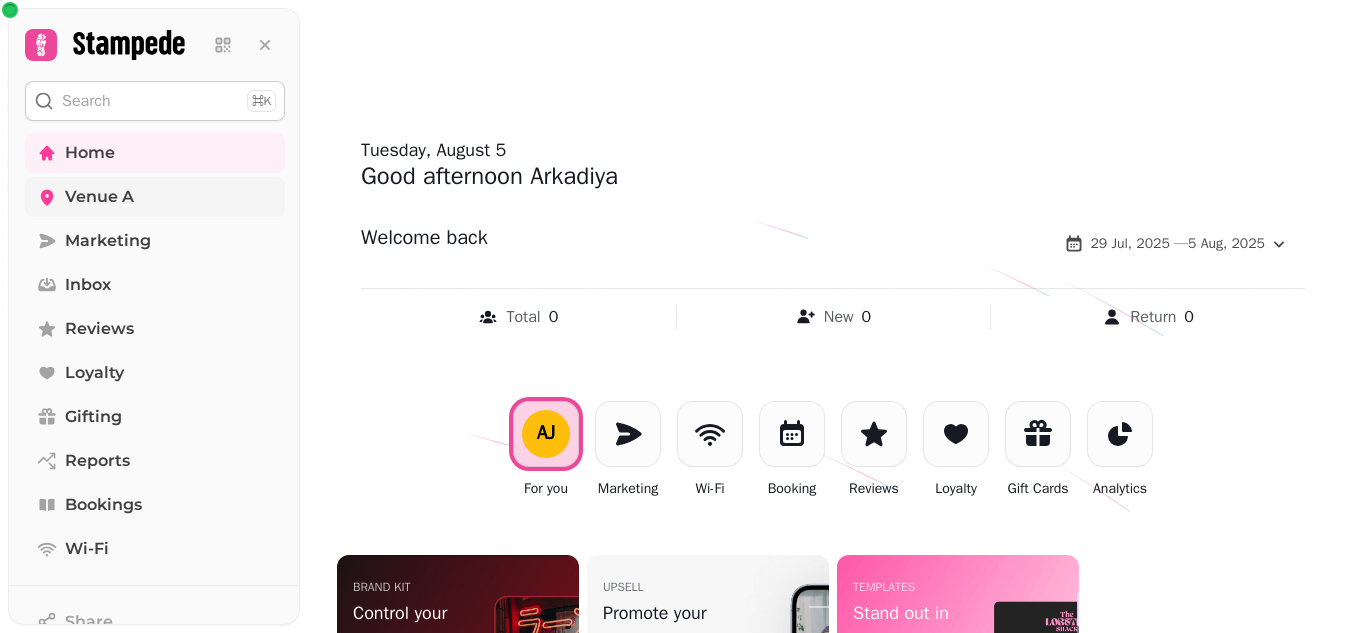 click on "Venue A" at bounding box center [99, 197] 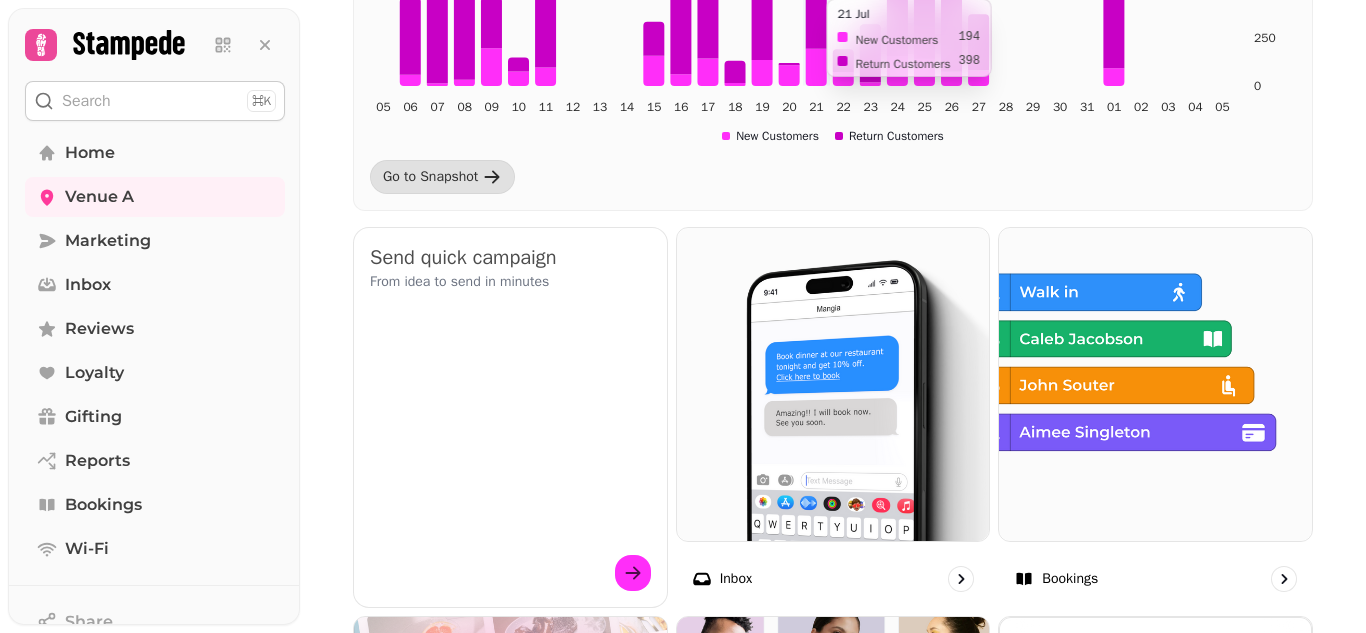 scroll, scrollTop: 500, scrollLeft: 0, axis: vertical 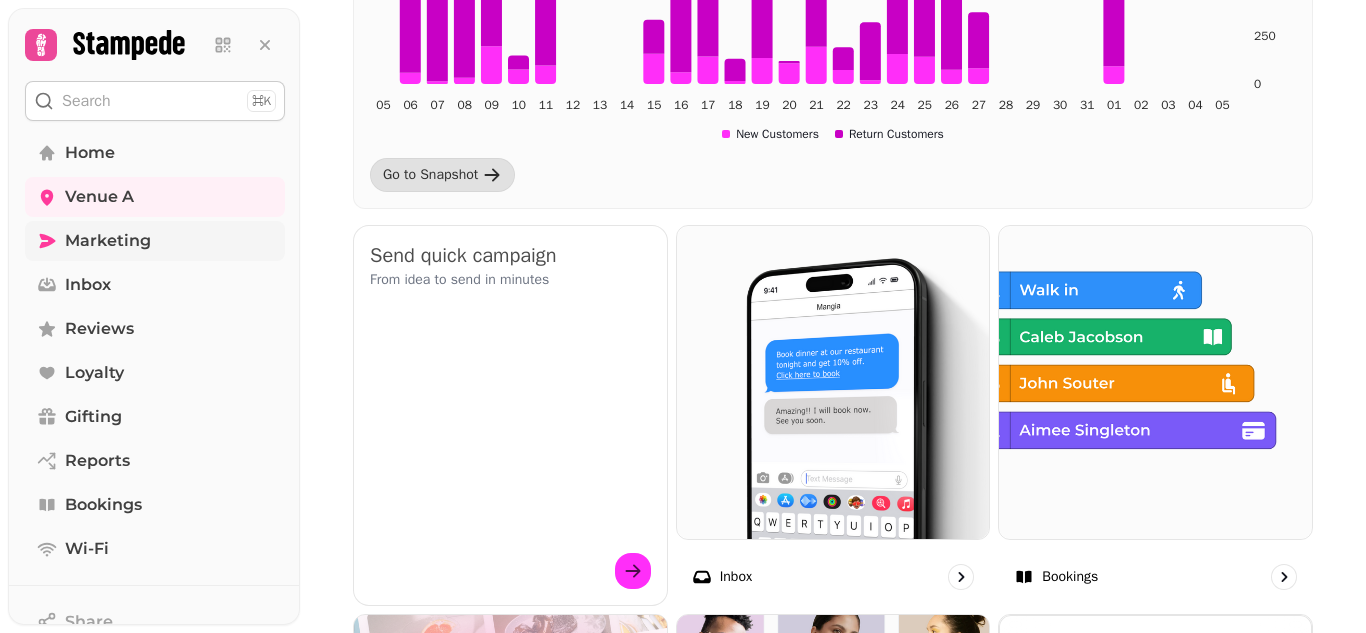 click on "Marketing" at bounding box center (108, 241) 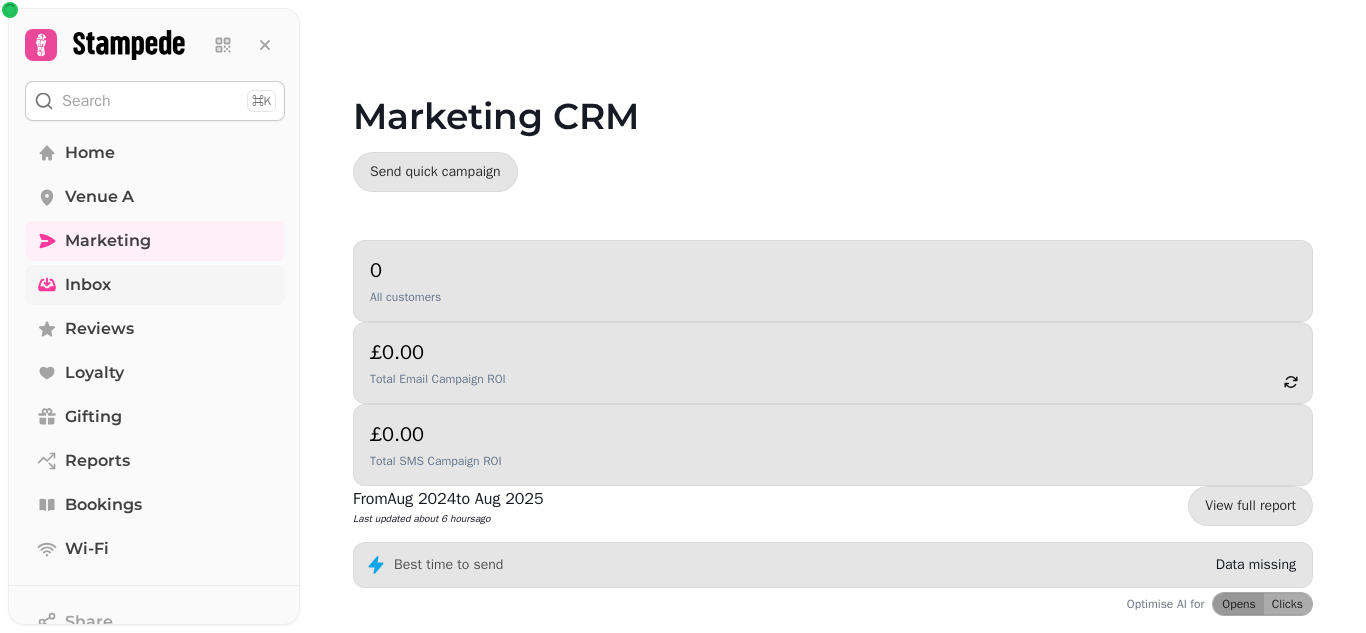 click on "Inbox" at bounding box center (88, 285) 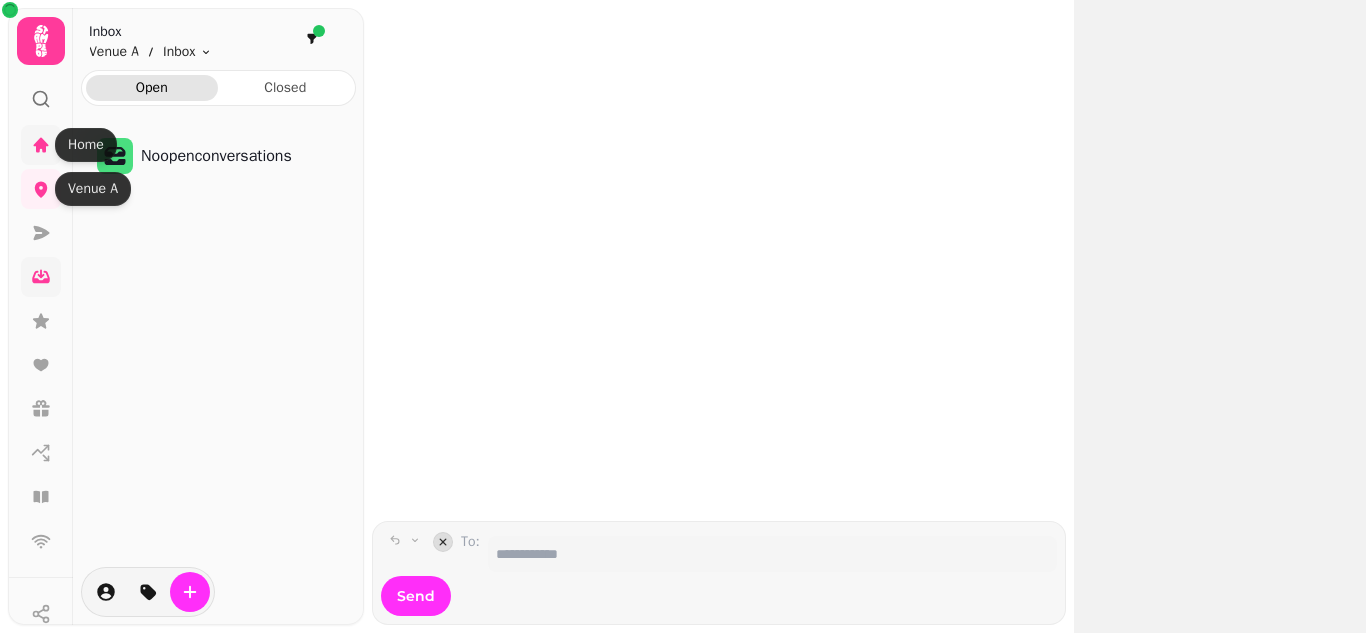 click 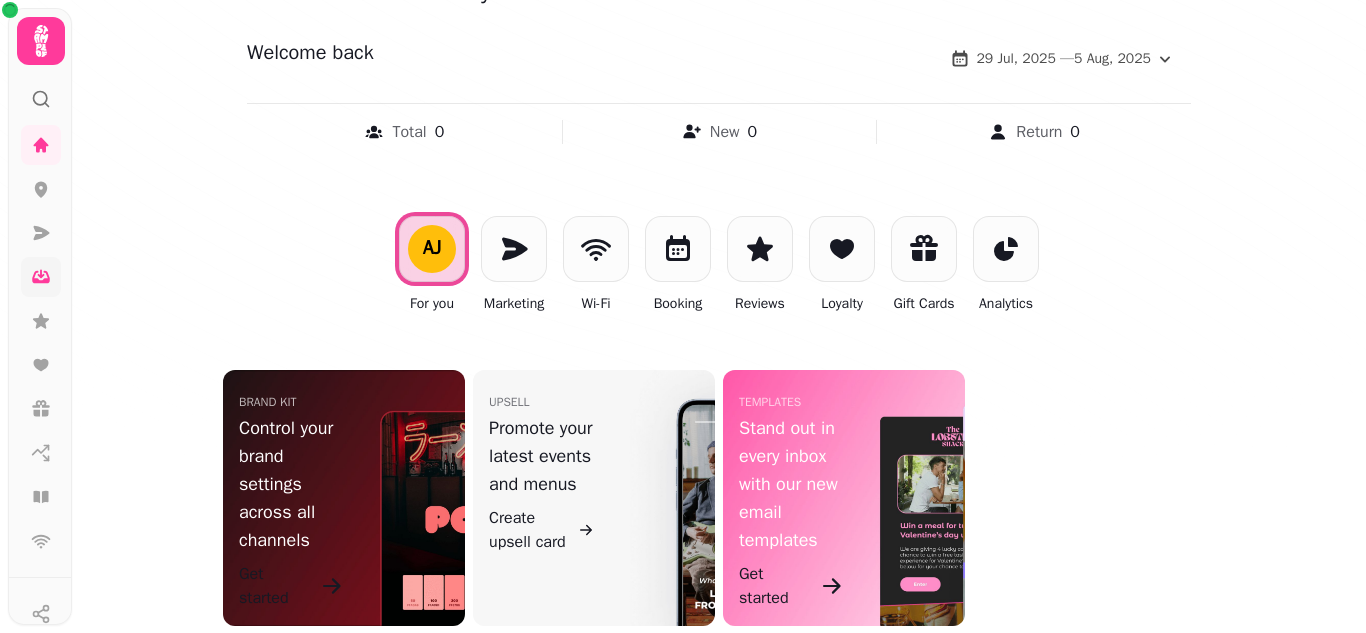 scroll, scrollTop: 202, scrollLeft: 0, axis: vertical 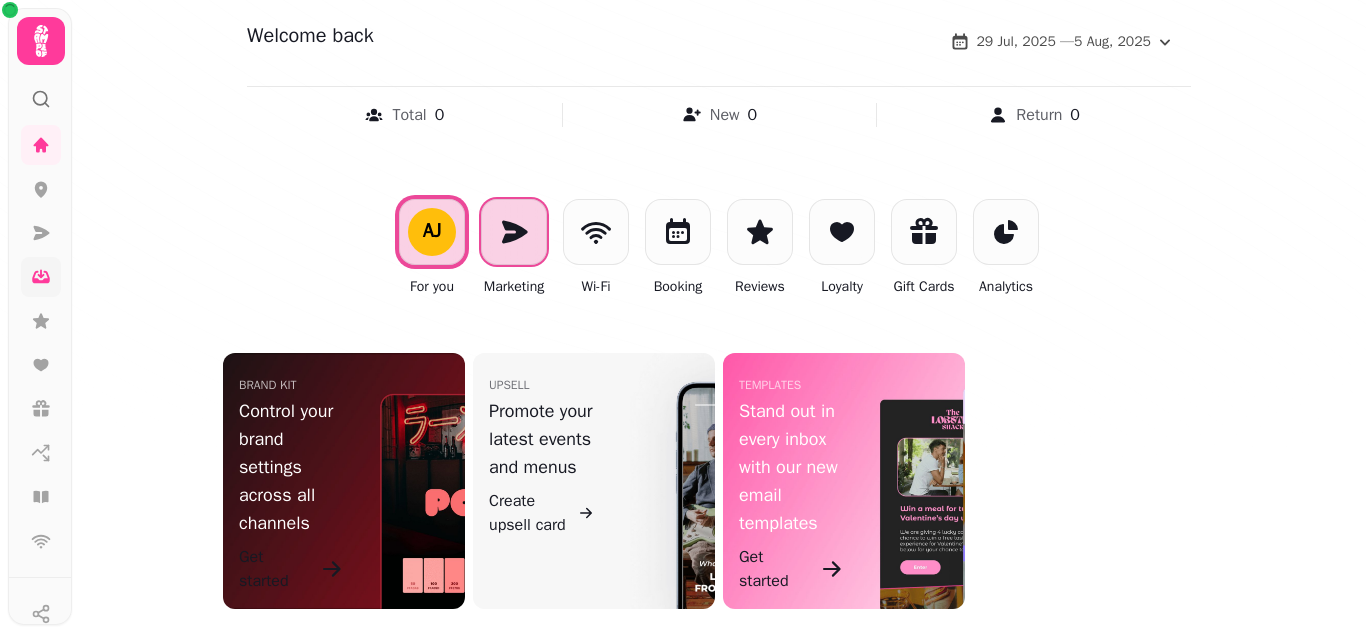 click 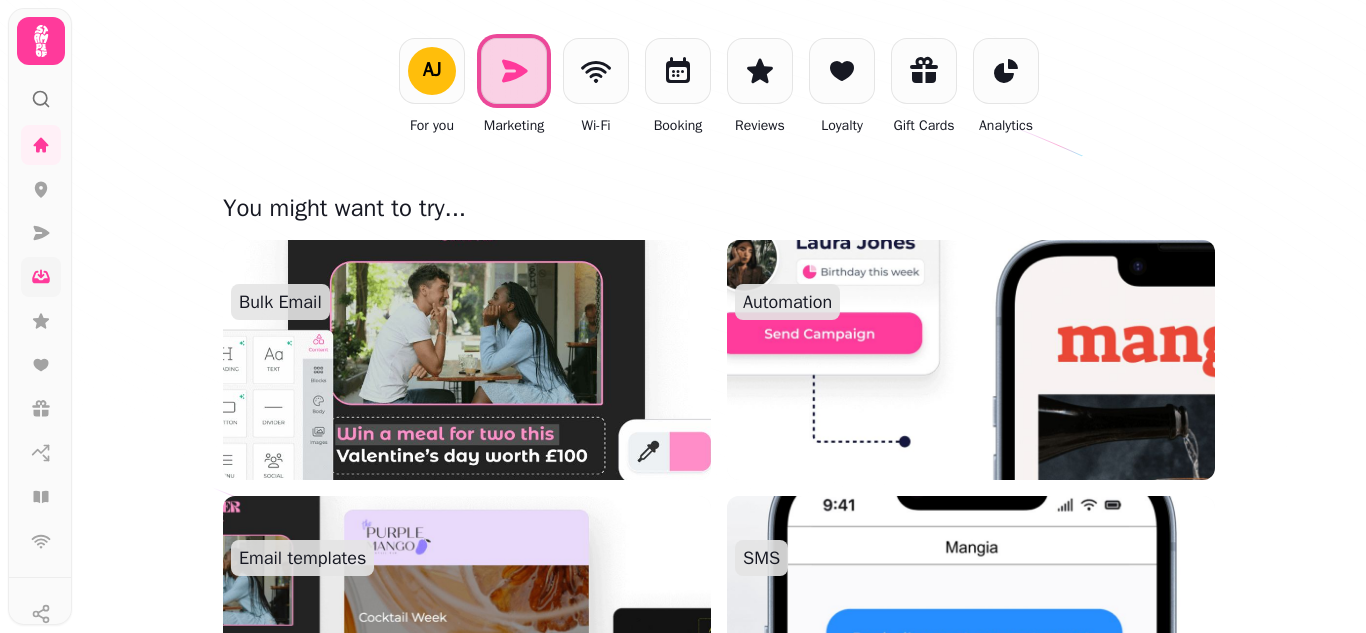 scroll, scrollTop: 402, scrollLeft: 0, axis: vertical 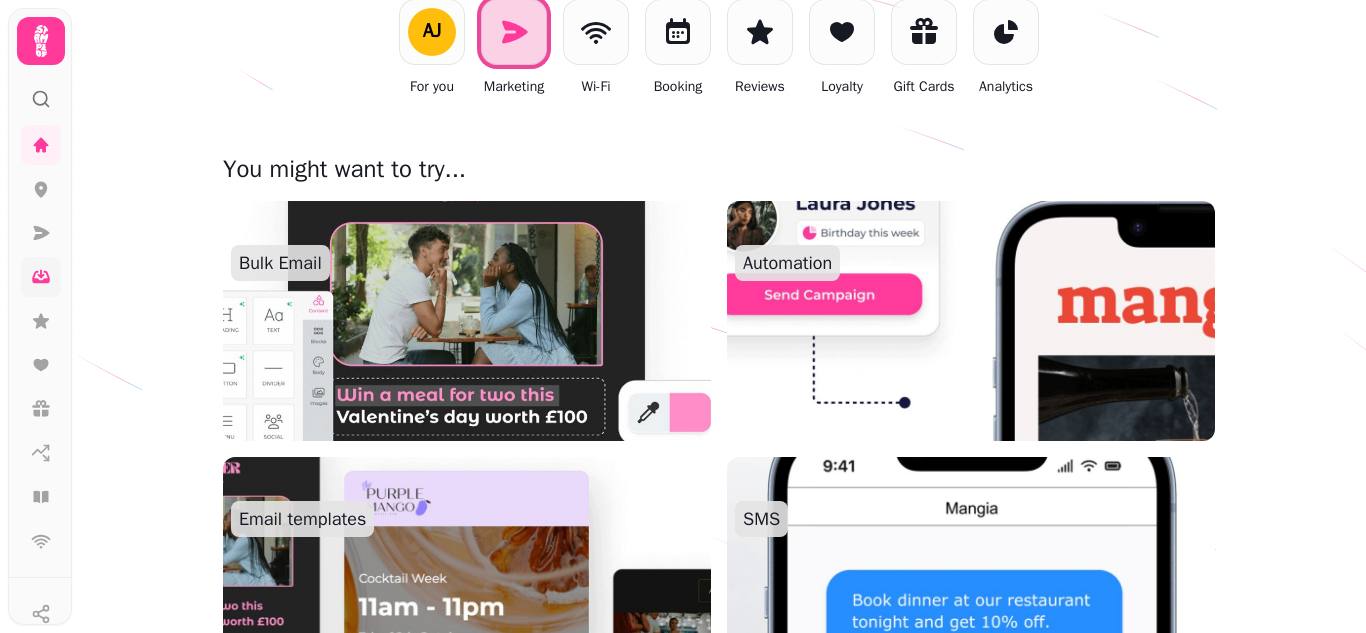 click at bounding box center [467, 321] 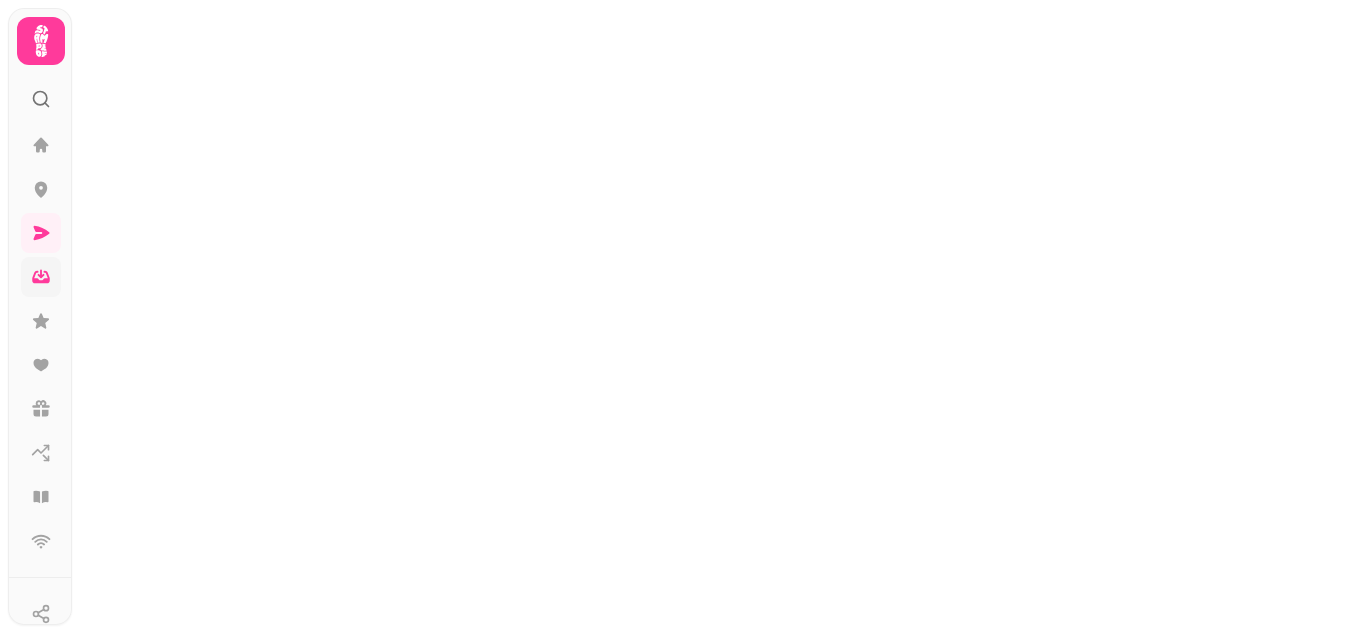 scroll, scrollTop: 0, scrollLeft: 0, axis: both 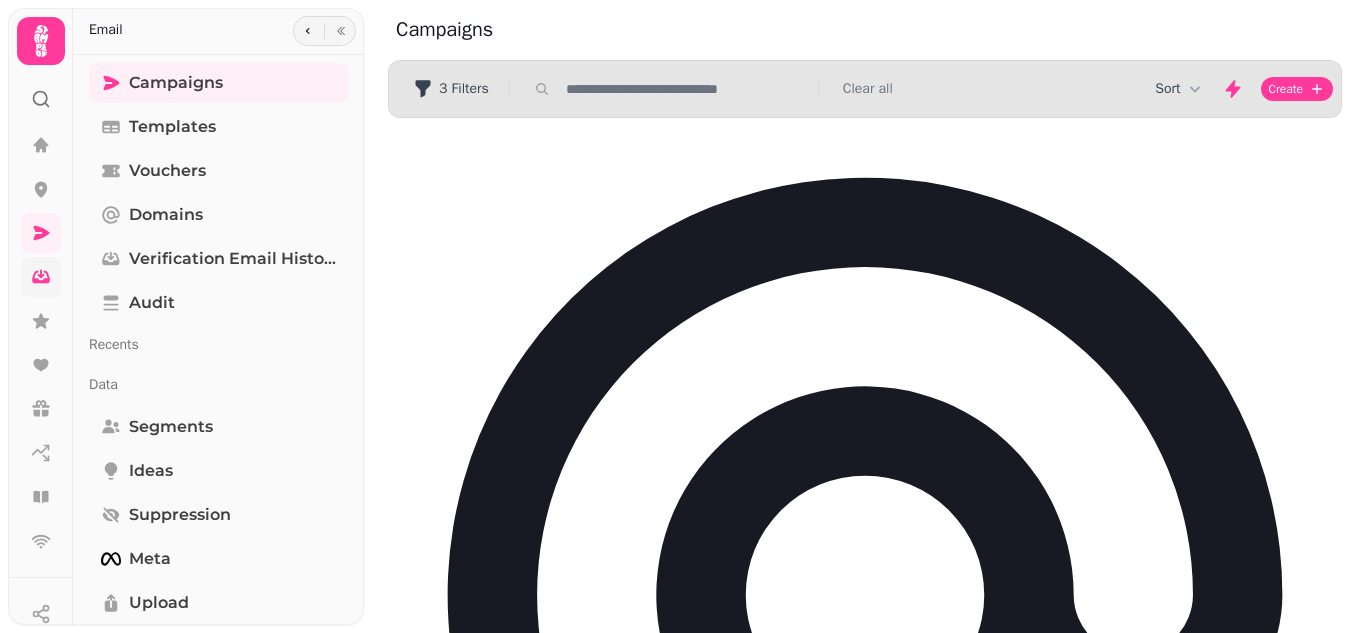 click 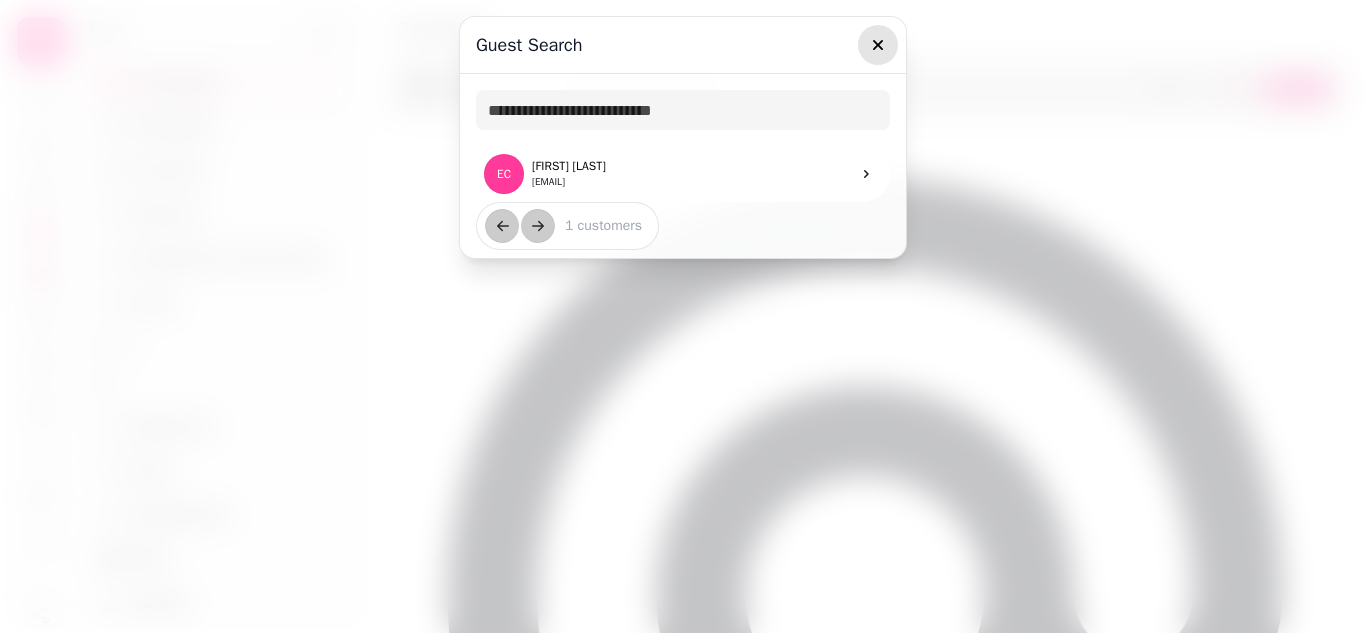 click 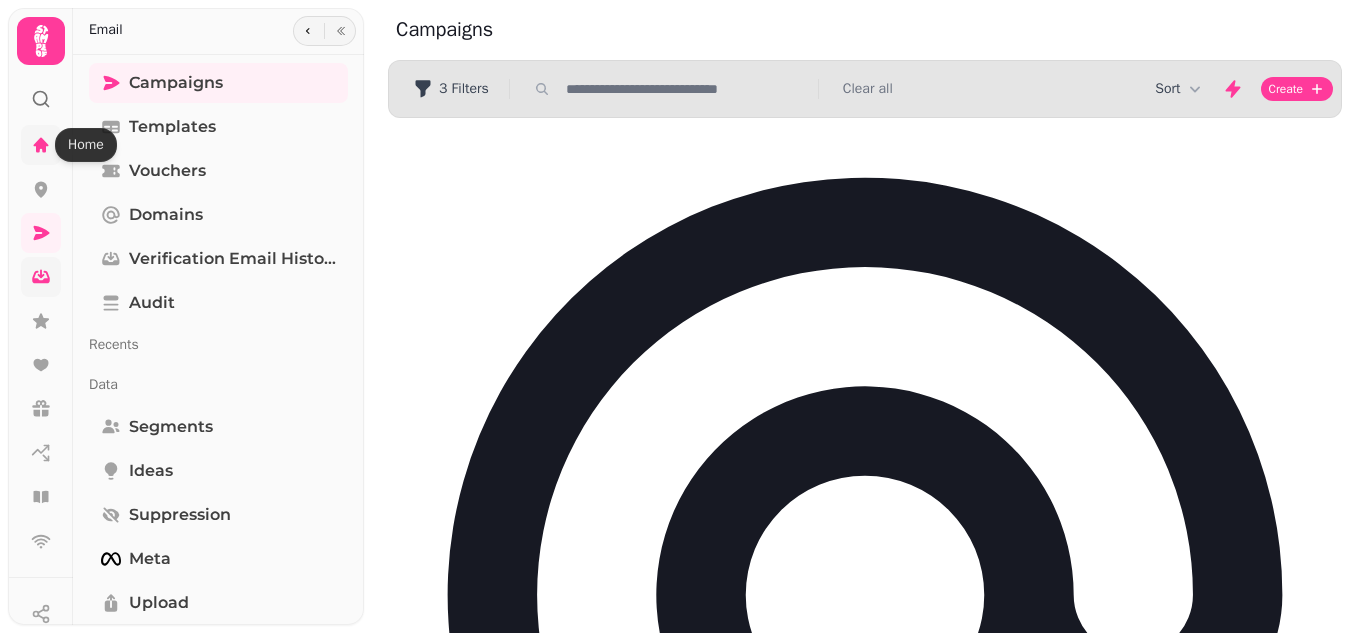 click 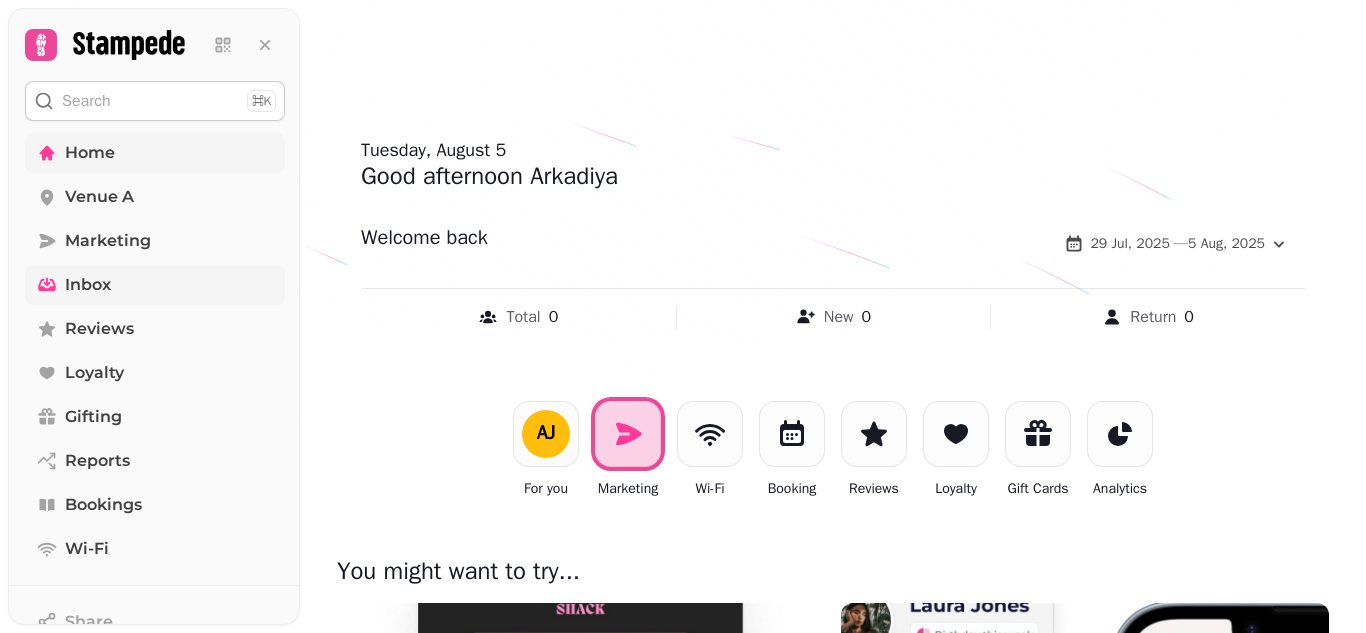 click on "Search" at bounding box center [86, 101] 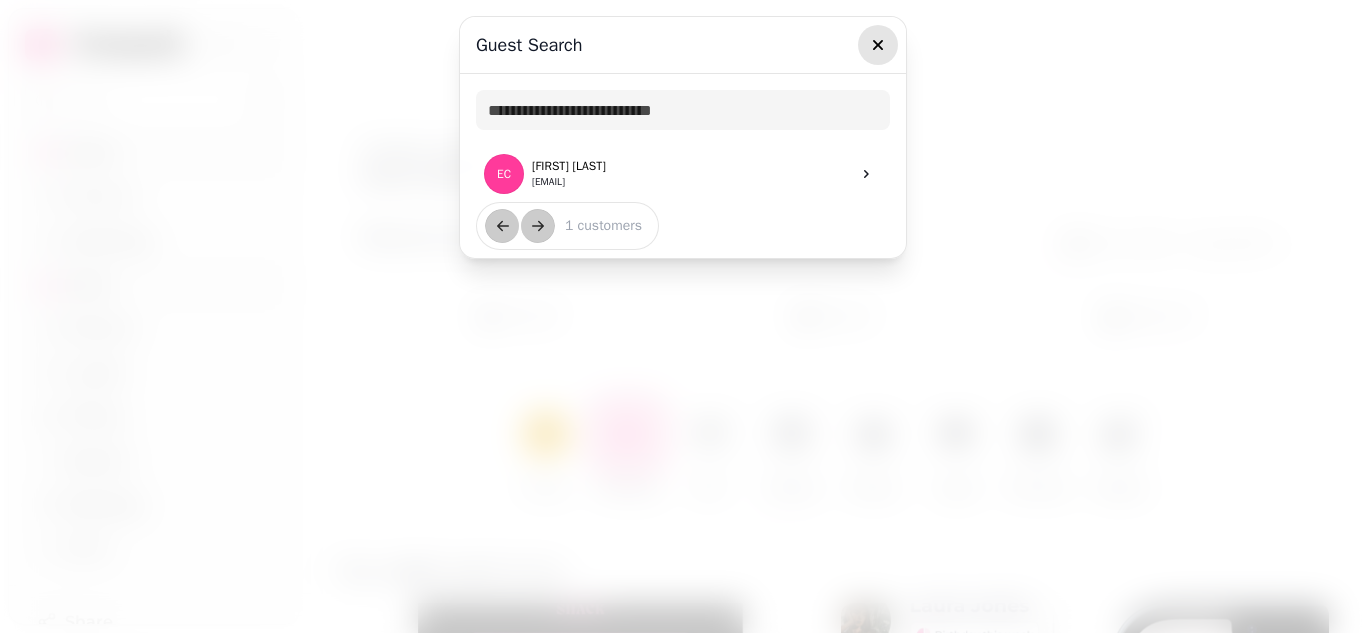 click at bounding box center [878, 45] 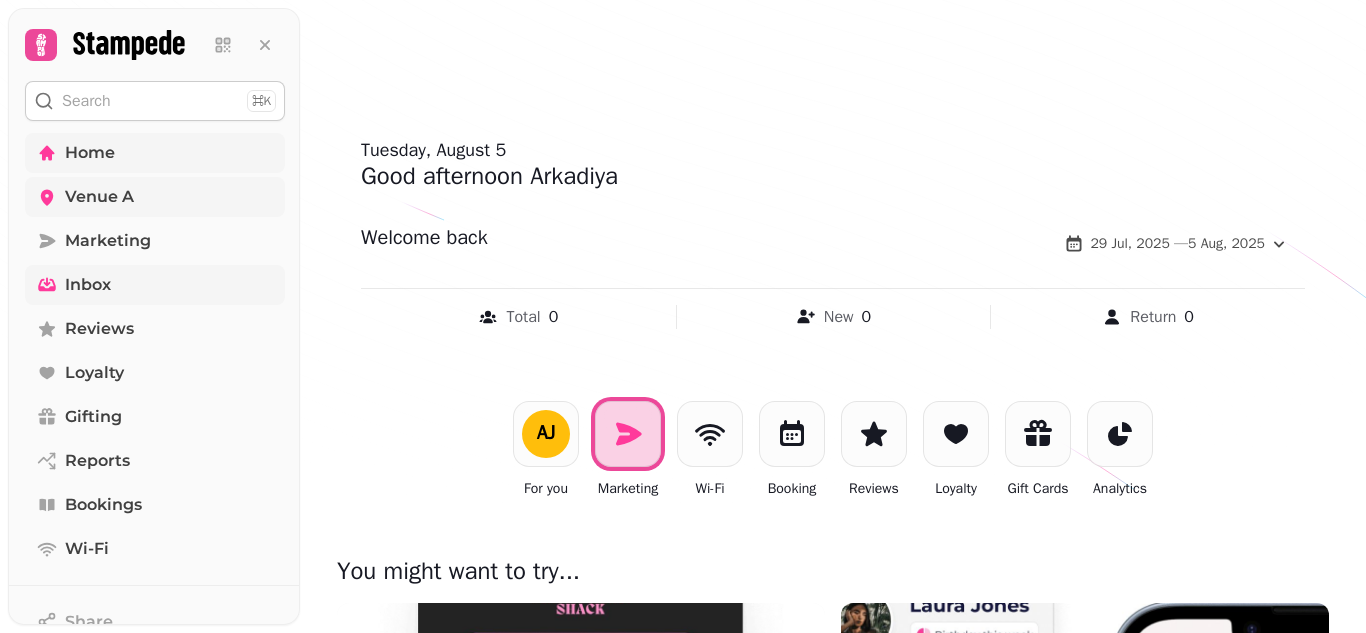 click on "Venue A" at bounding box center [99, 197] 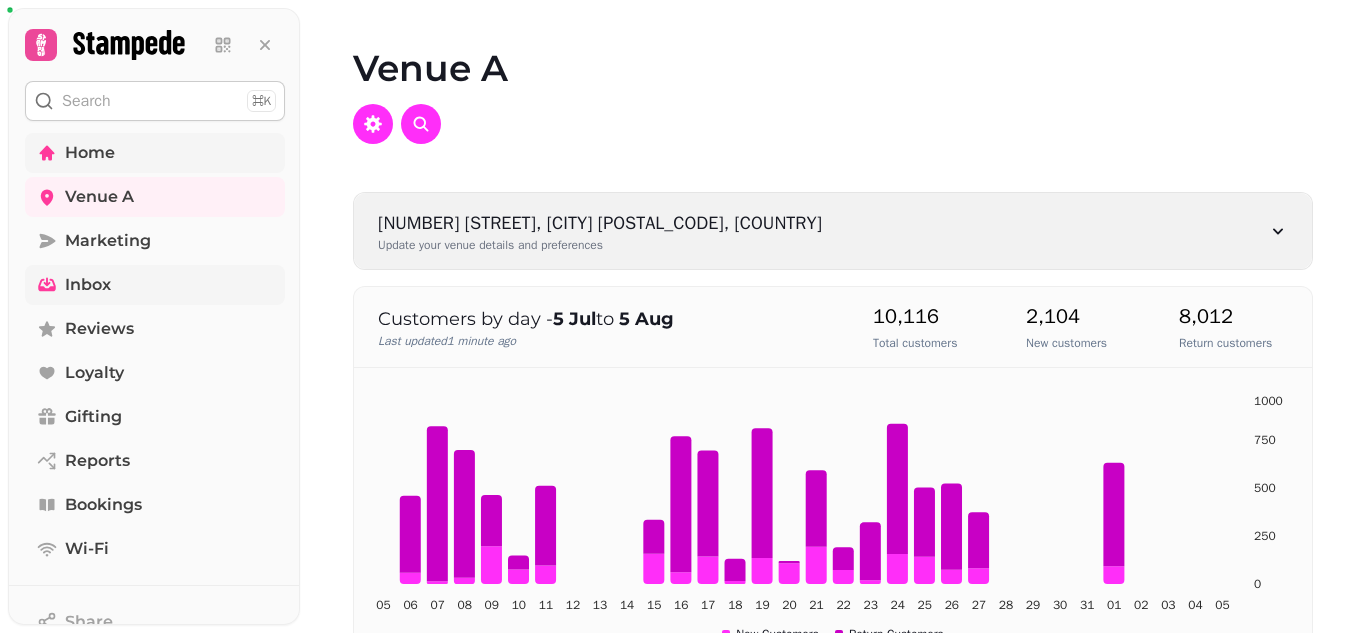 click on "1 Constitution St, Edinburgh EH6 7BG, UK Update your venue details and preferences" at bounding box center [833, 231] 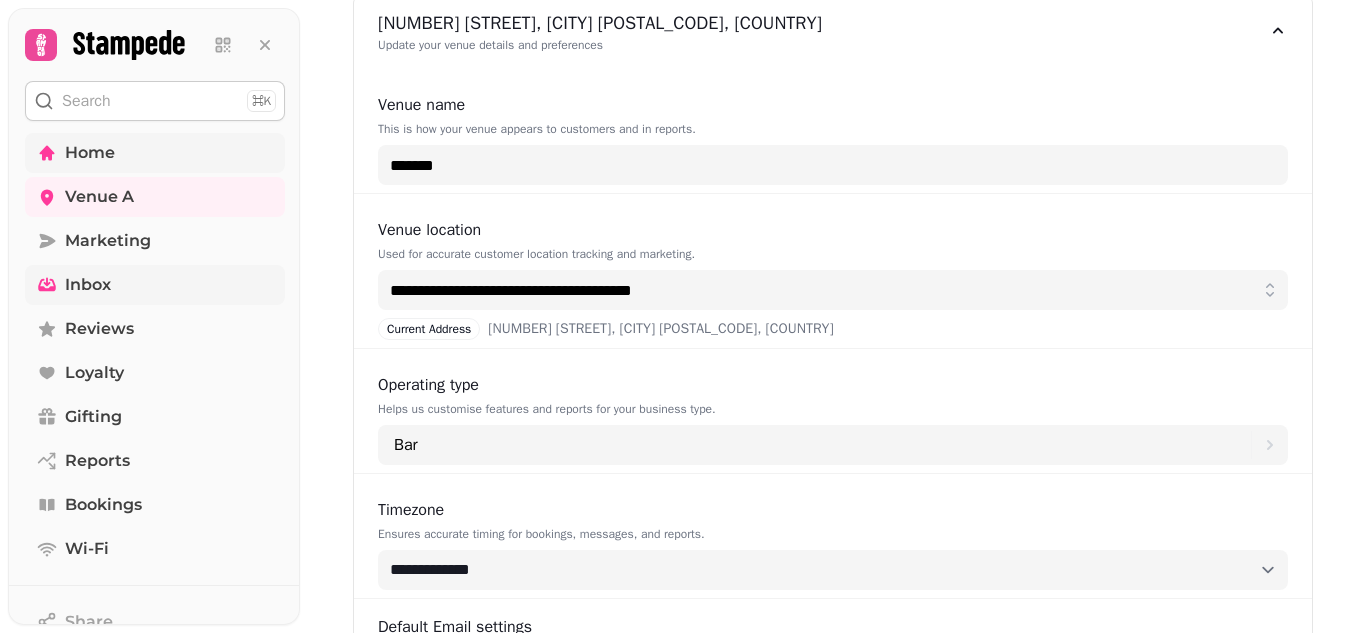 scroll, scrollTop: 0, scrollLeft: 0, axis: both 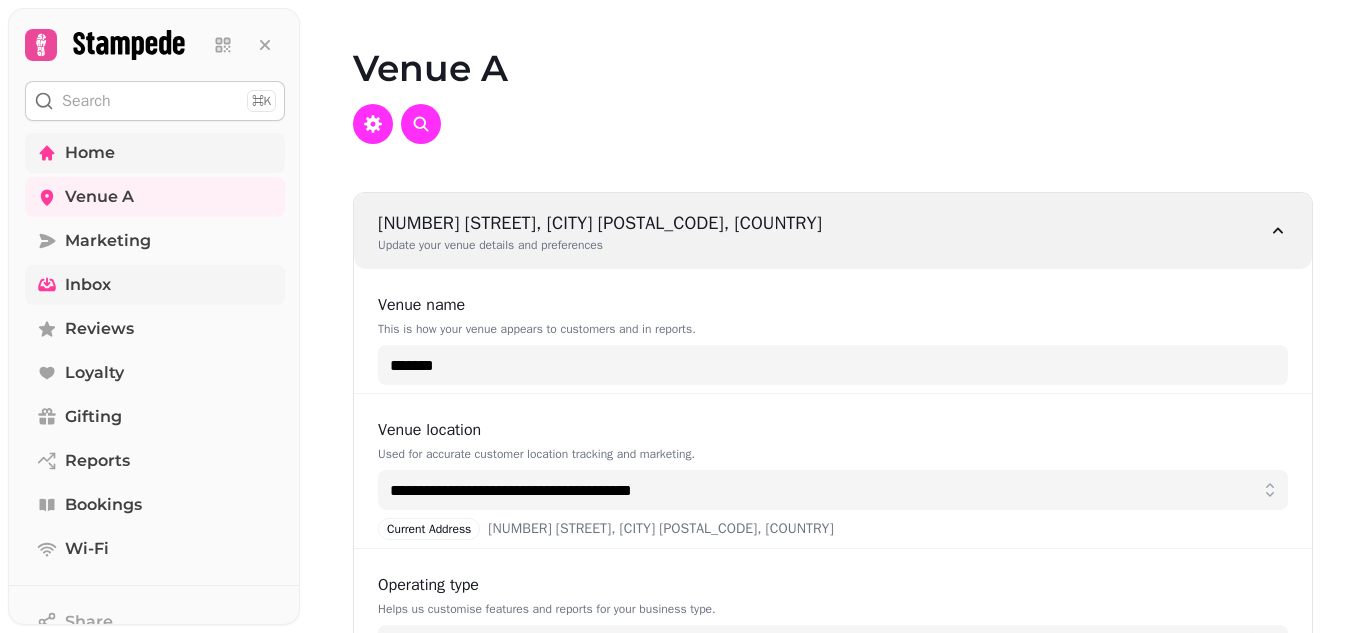 click on "1 Constitution St, Edinburgh EH6 7BG, UK Update your venue details and preferences" at bounding box center (833, 231) 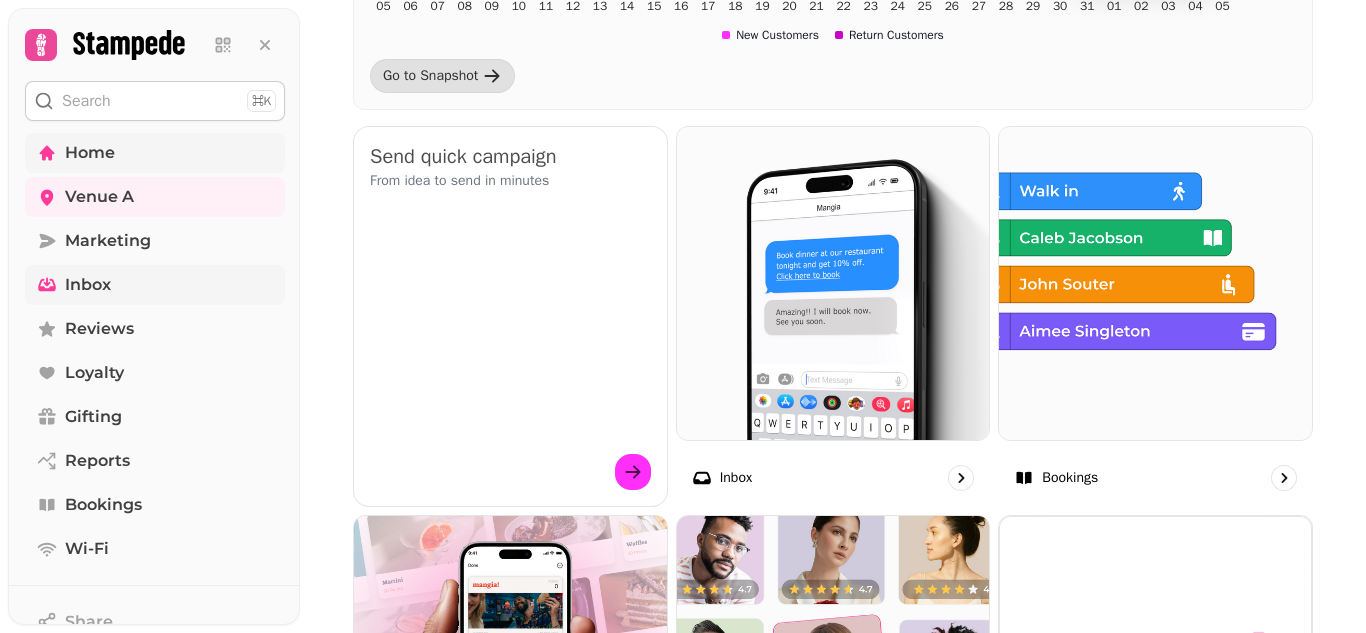 scroll, scrollTop: 600, scrollLeft: 0, axis: vertical 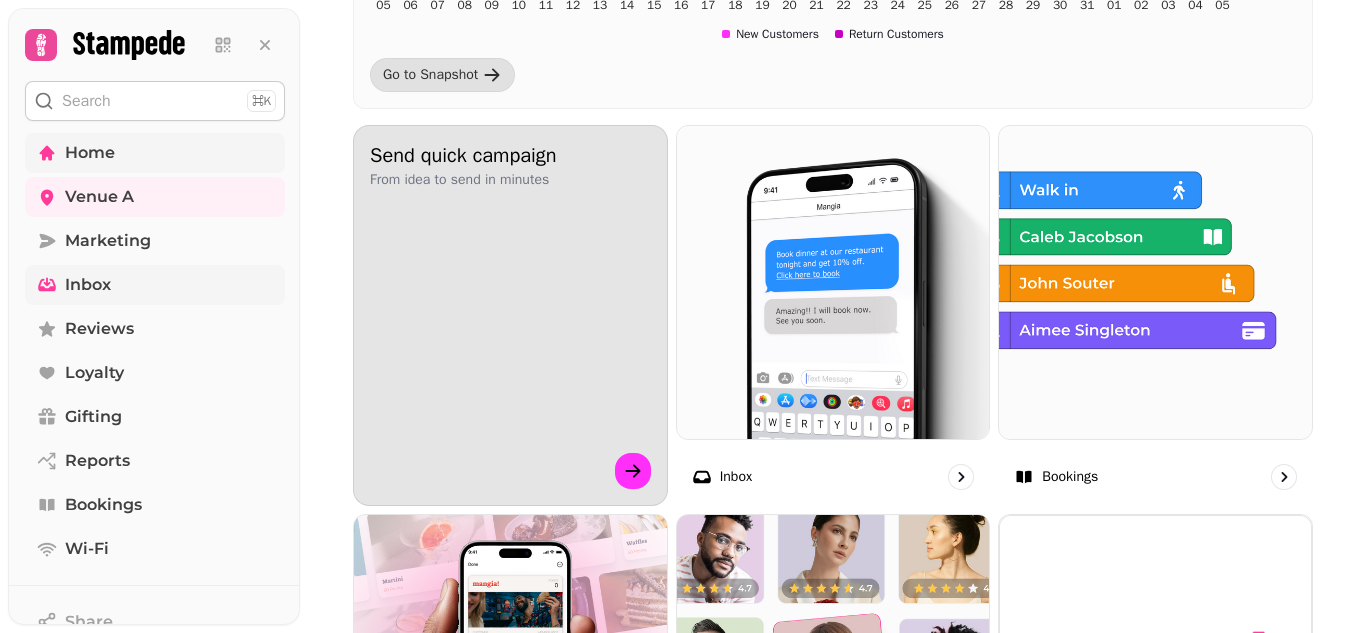 click on "Send quick campaign From idea to send in minutes" at bounding box center [510, 315] 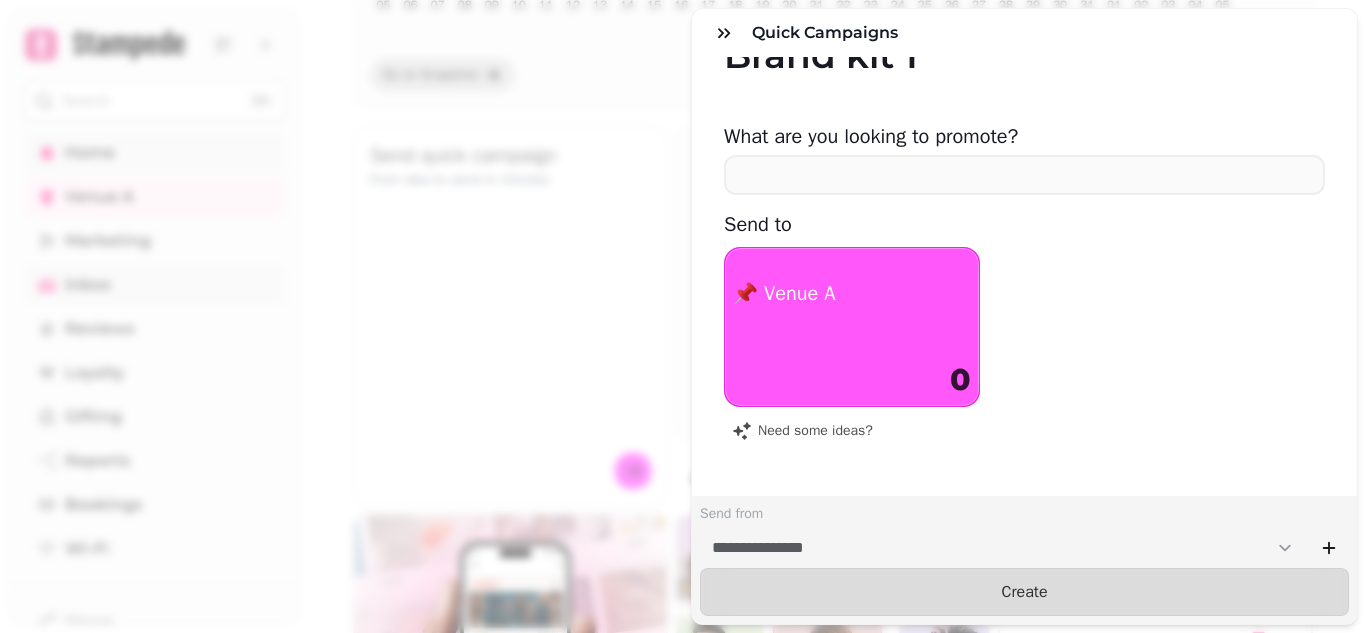 scroll, scrollTop: 0, scrollLeft: 0, axis: both 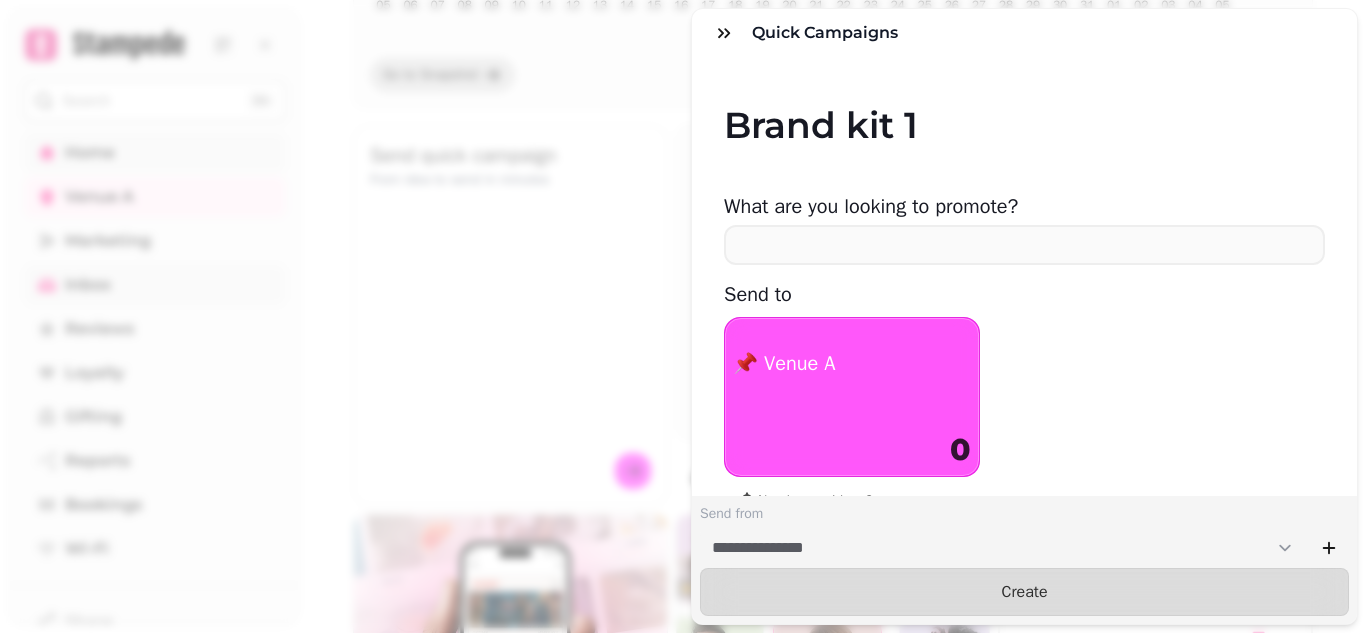 click on "**********" at bounding box center (683, 332) 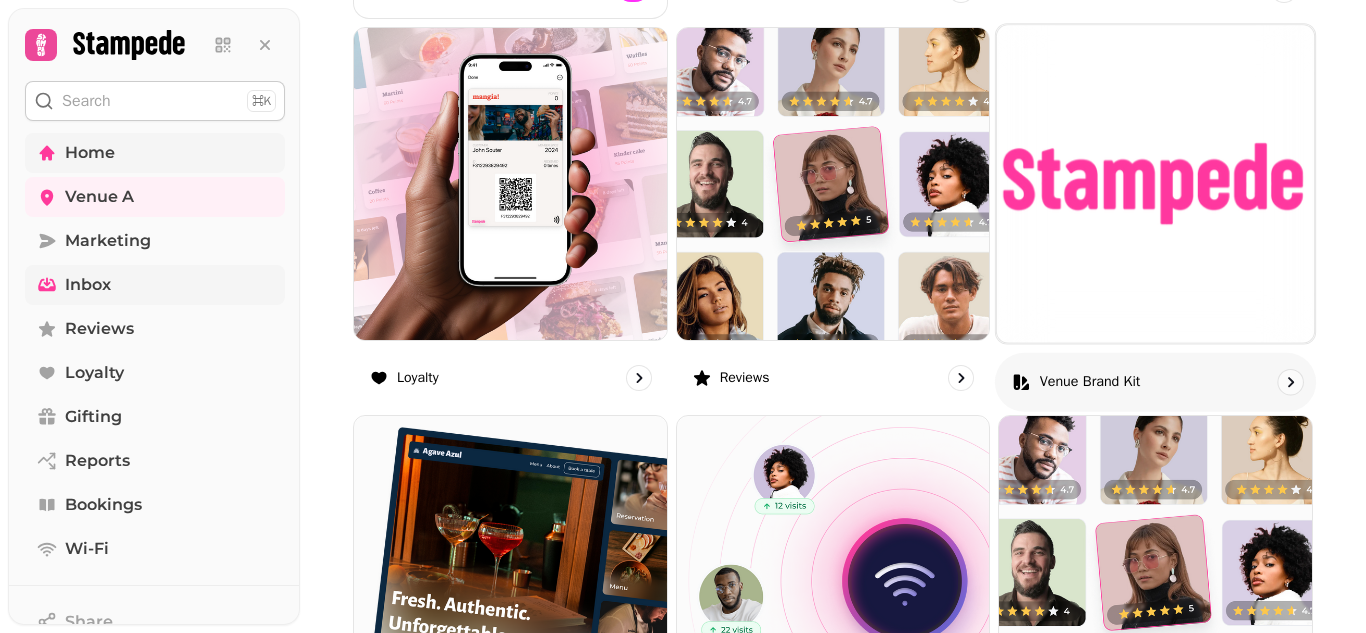 scroll, scrollTop: 1100, scrollLeft: 0, axis: vertical 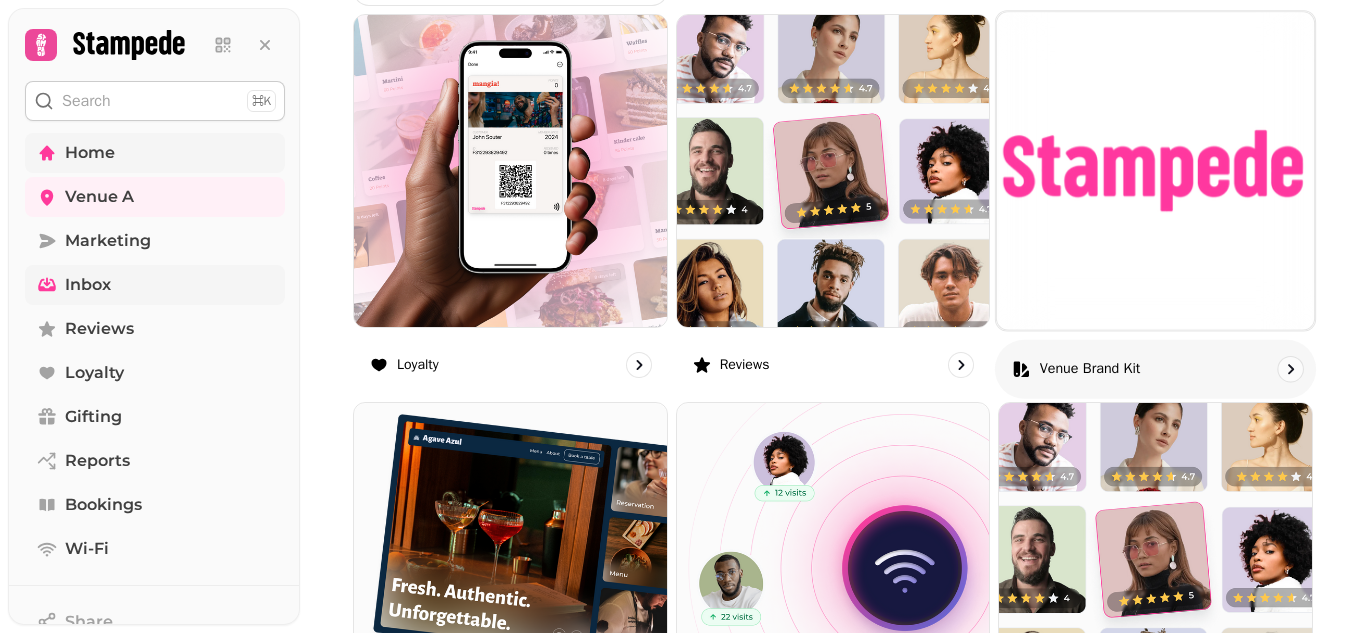 click at bounding box center [1155, 170] 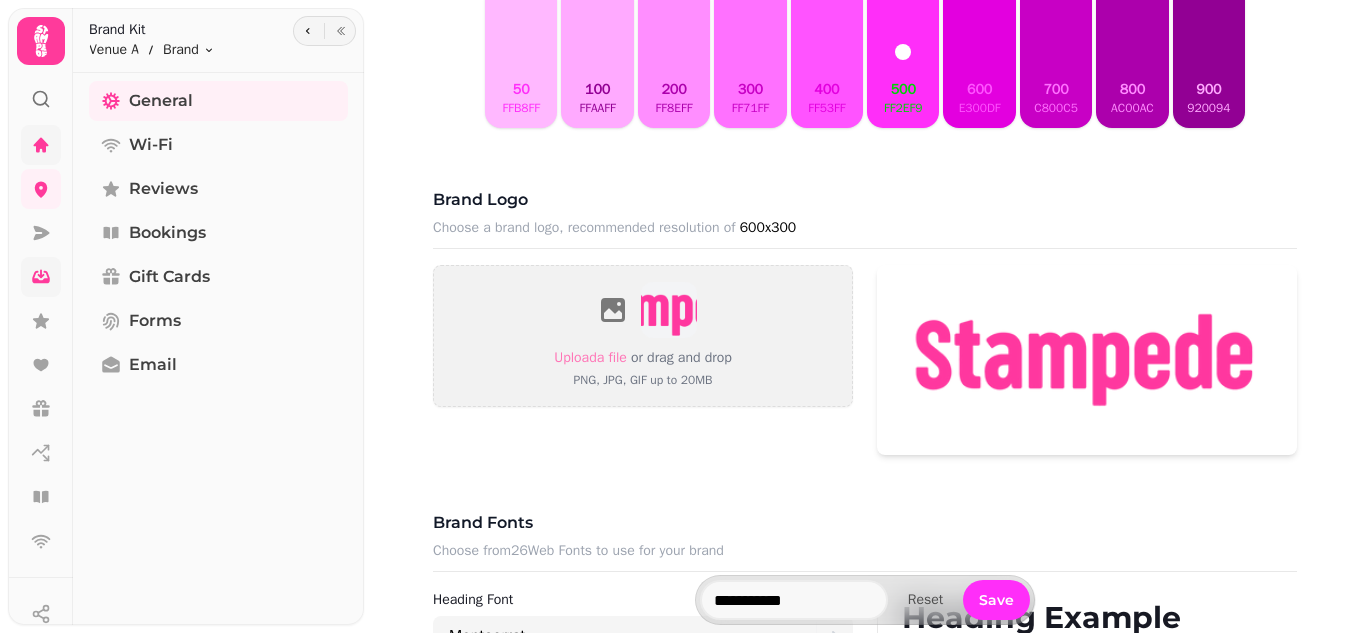 scroll, scrollTop: 0, scrollLeft: 0, axis: both 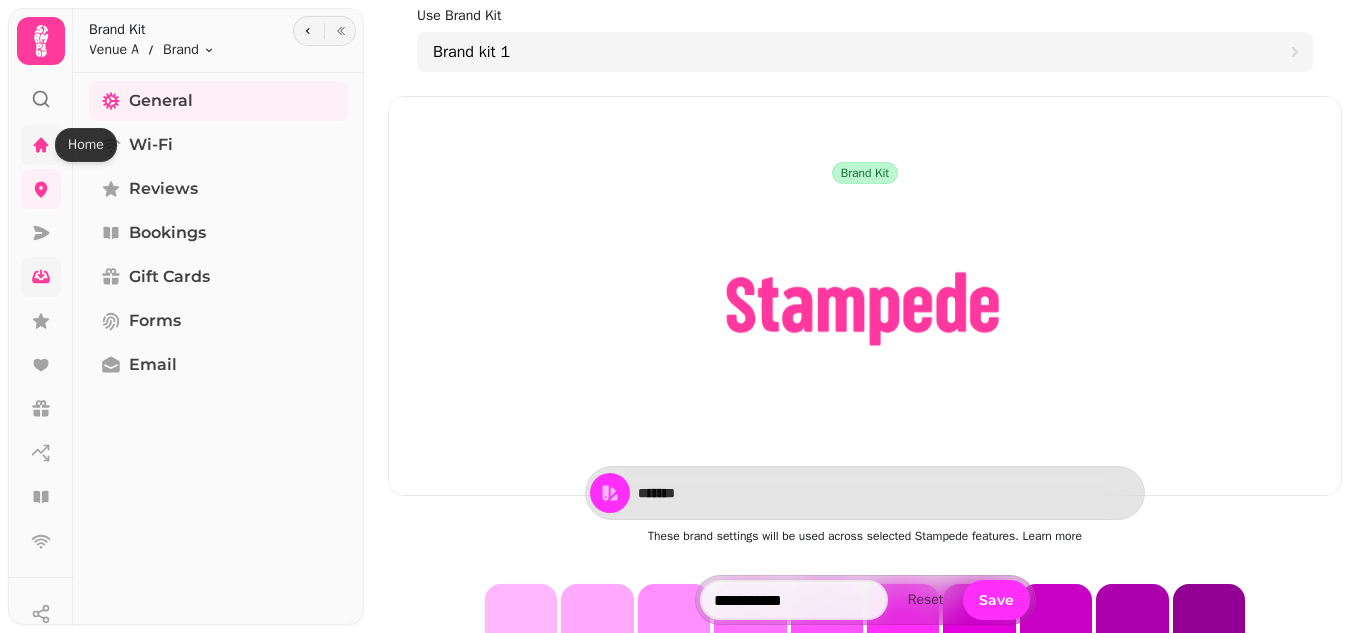 click 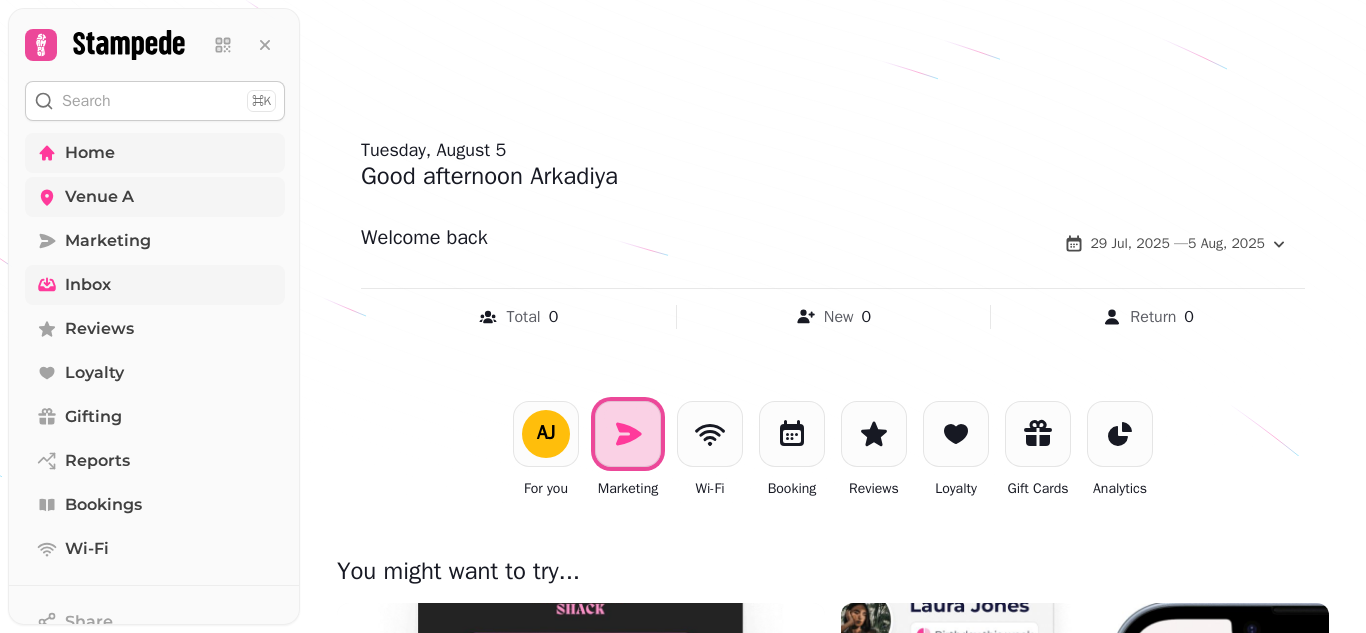 click on "Venue A" at bounding box center [99, 197] 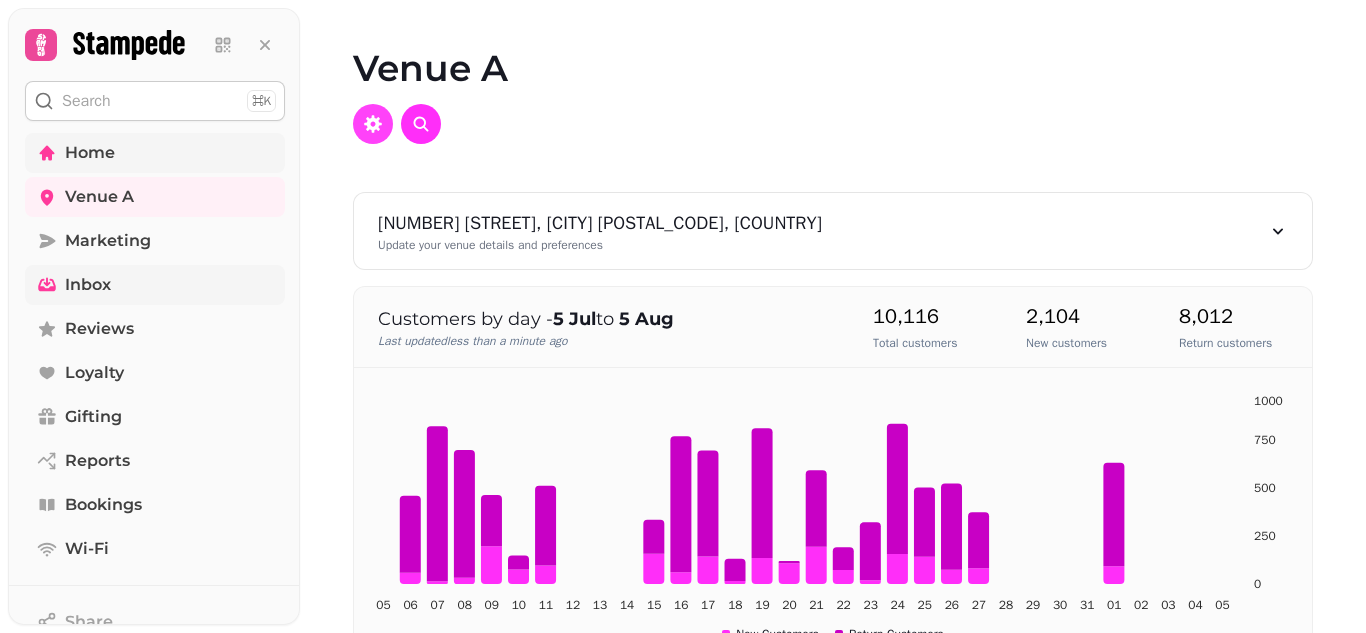 click 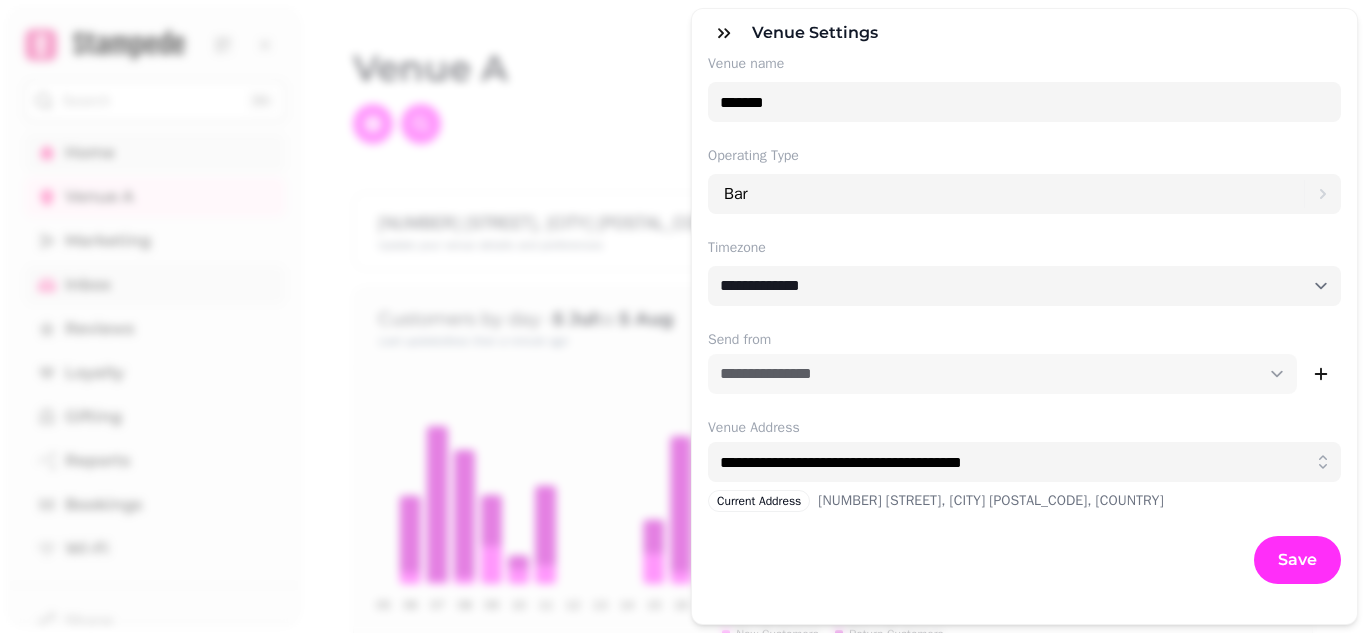 scroll, scrollTop: 134, scrollLeft: 0, axis: vertical 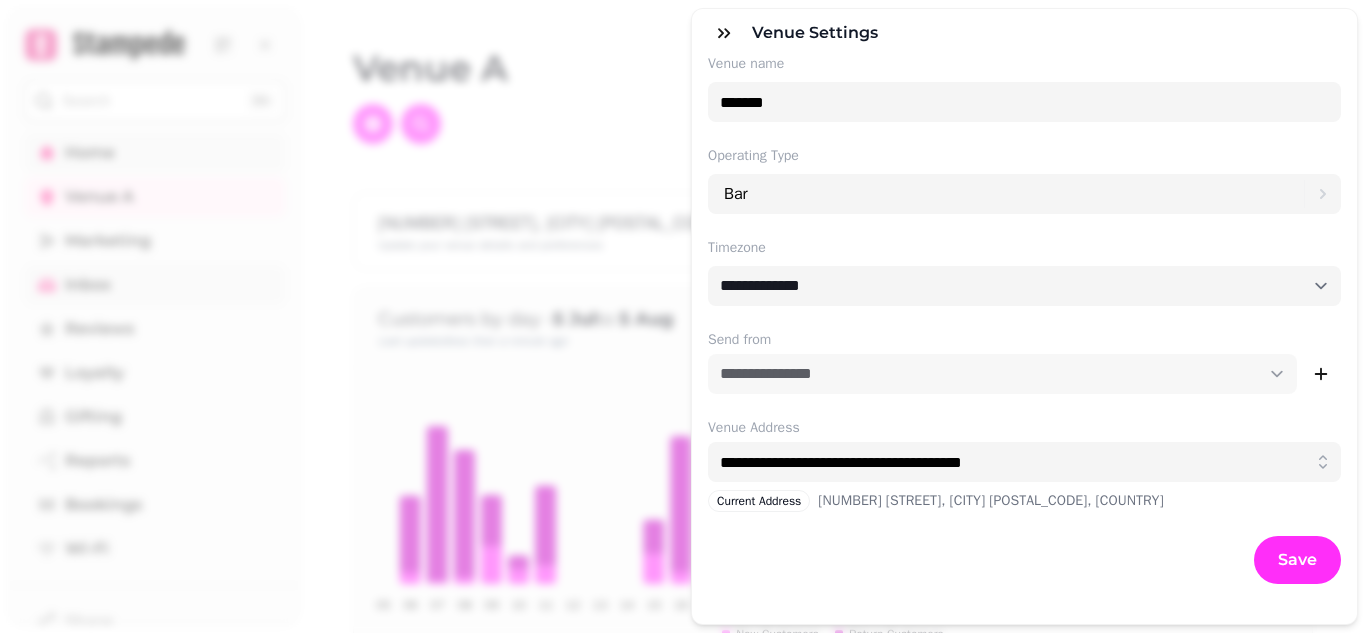 click on "**********" at bounding box center [683, 332] 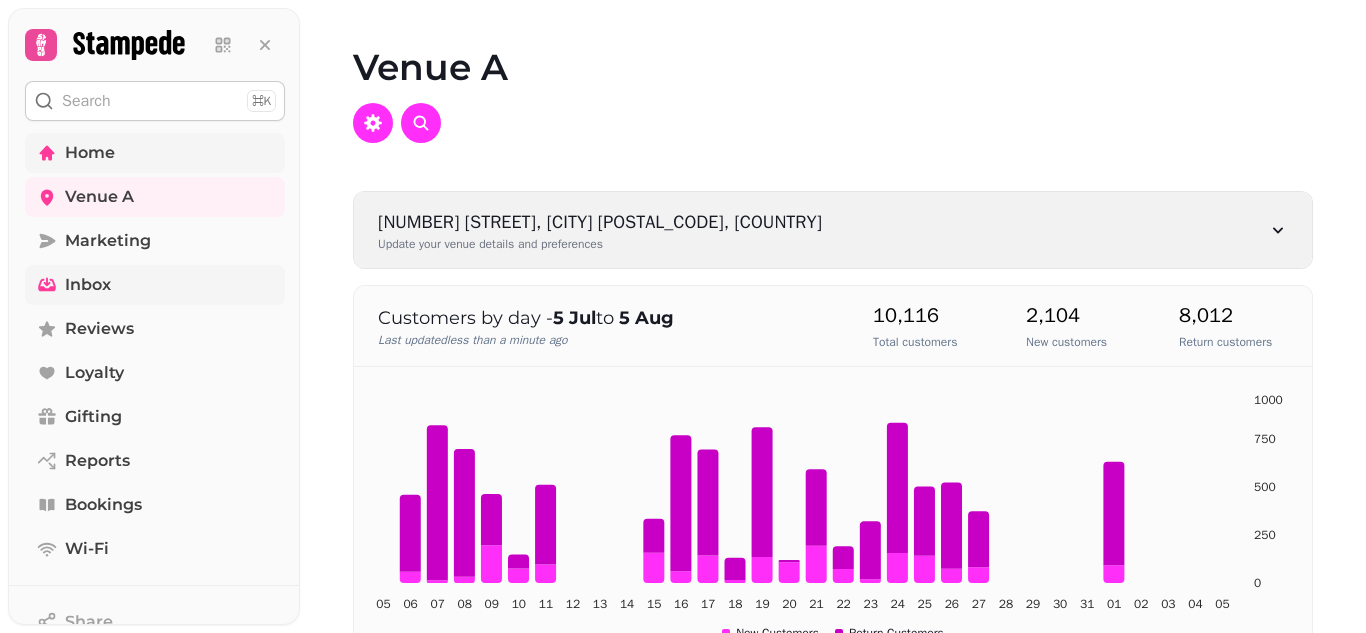 scroll, scrollTop: 0, scrollLeft: 0, axis: both 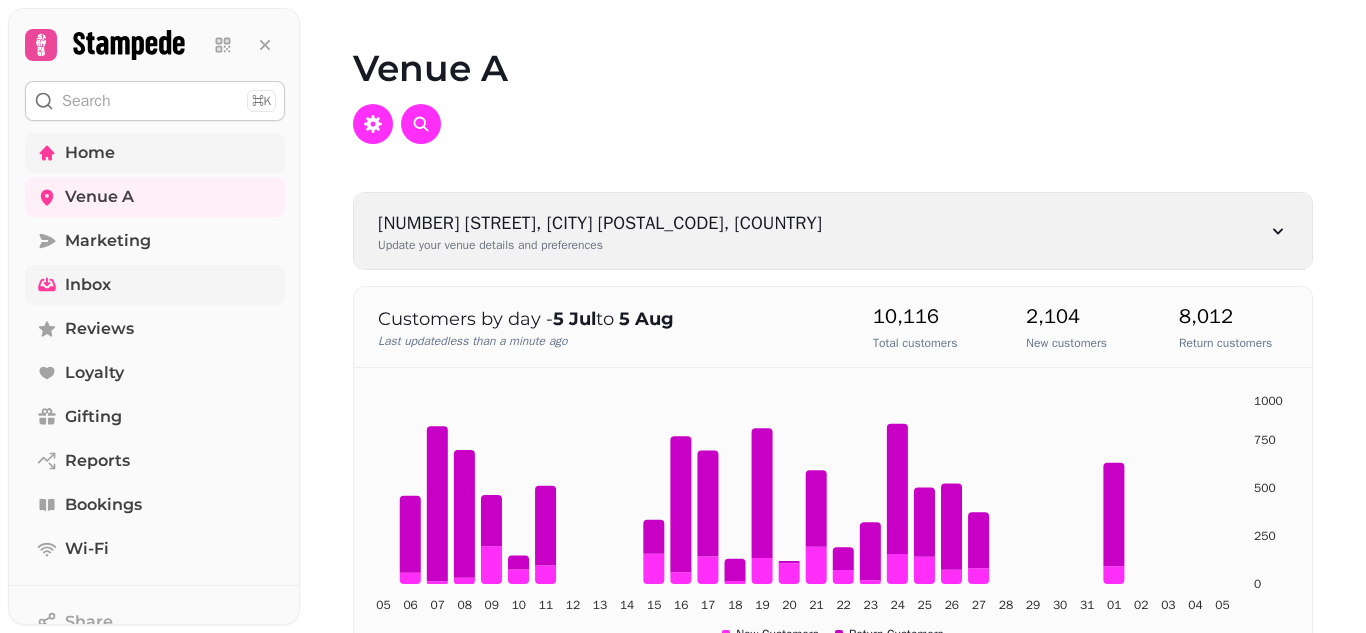 click on "1 Constitution St, Edinburgh EH6 7BG, UK Update your venue details and preferences" at bounding box center [833, 231] 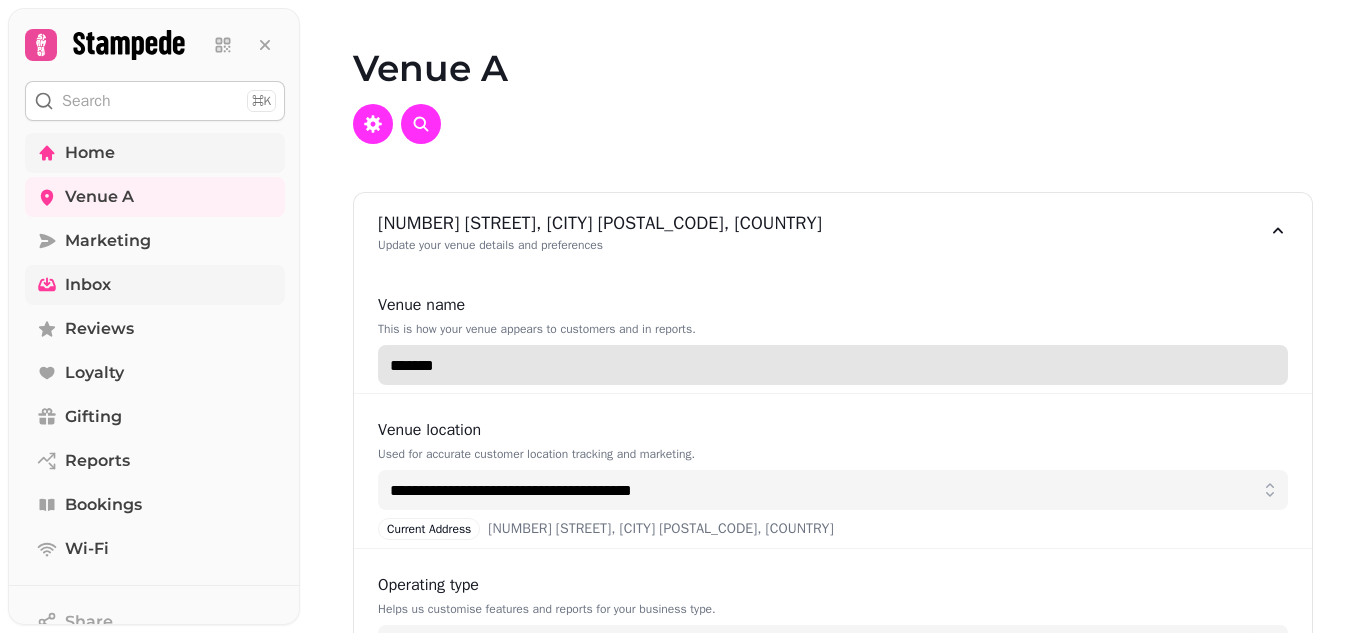 click on "*******" at bounding box center (833, 365) 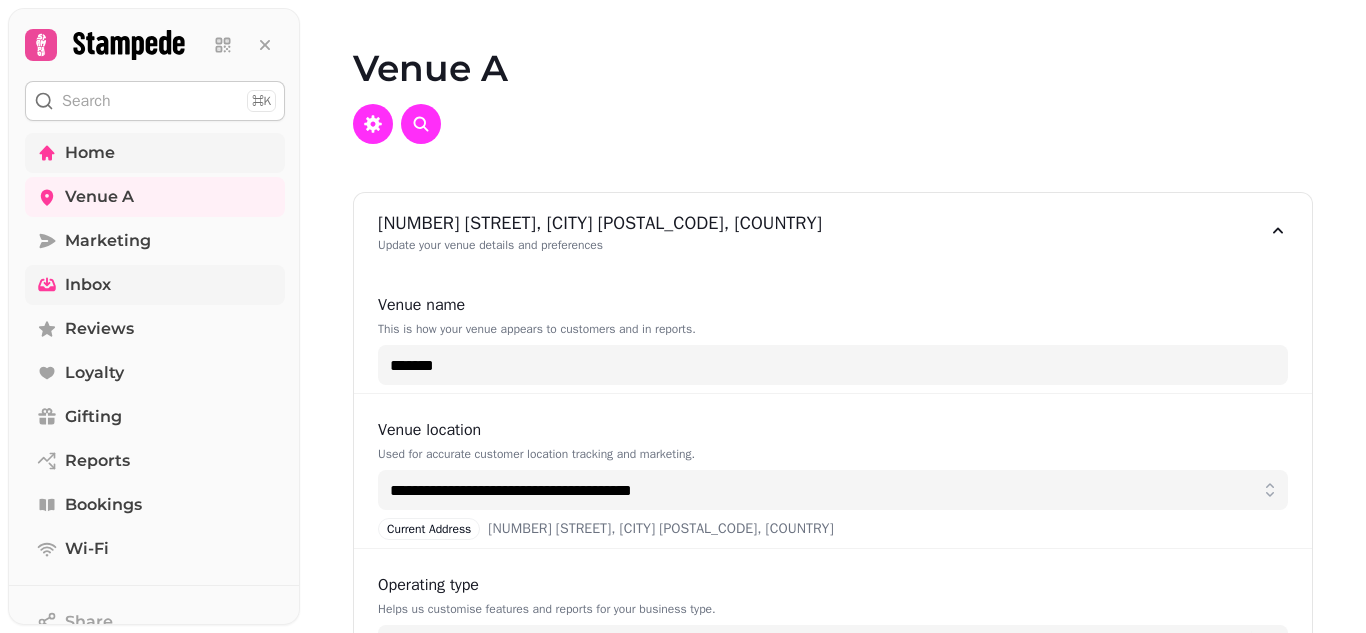 click at bounding box center [833, 124] 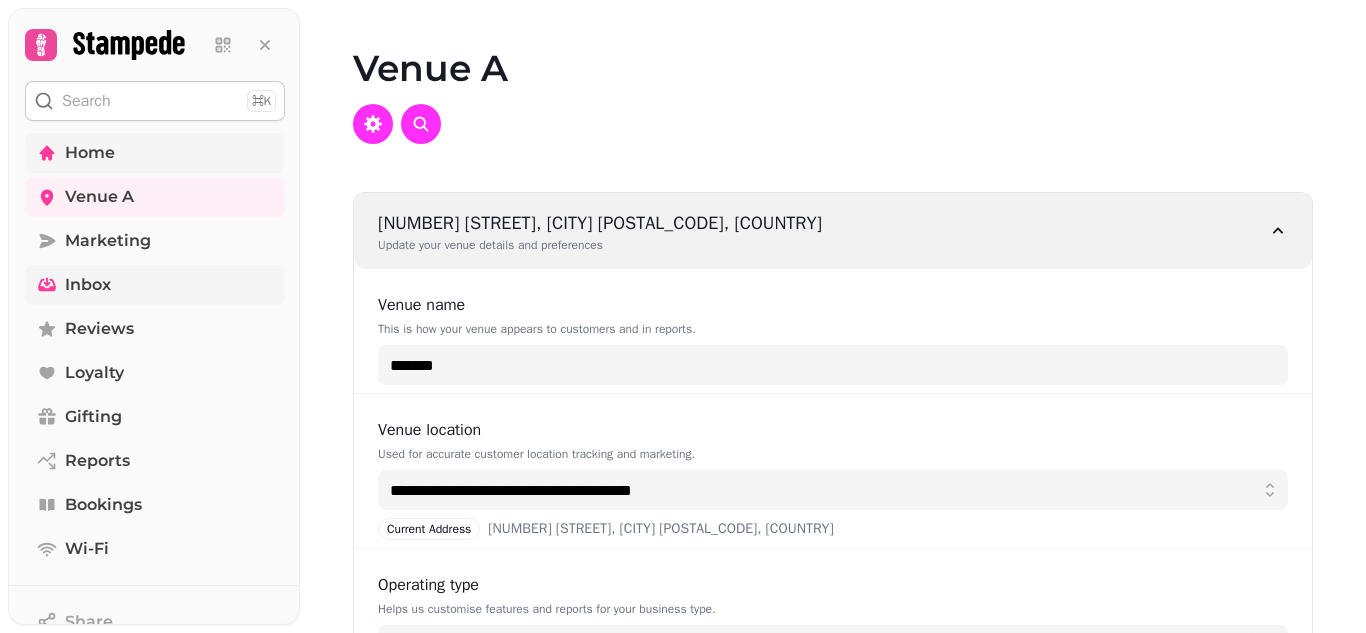 click 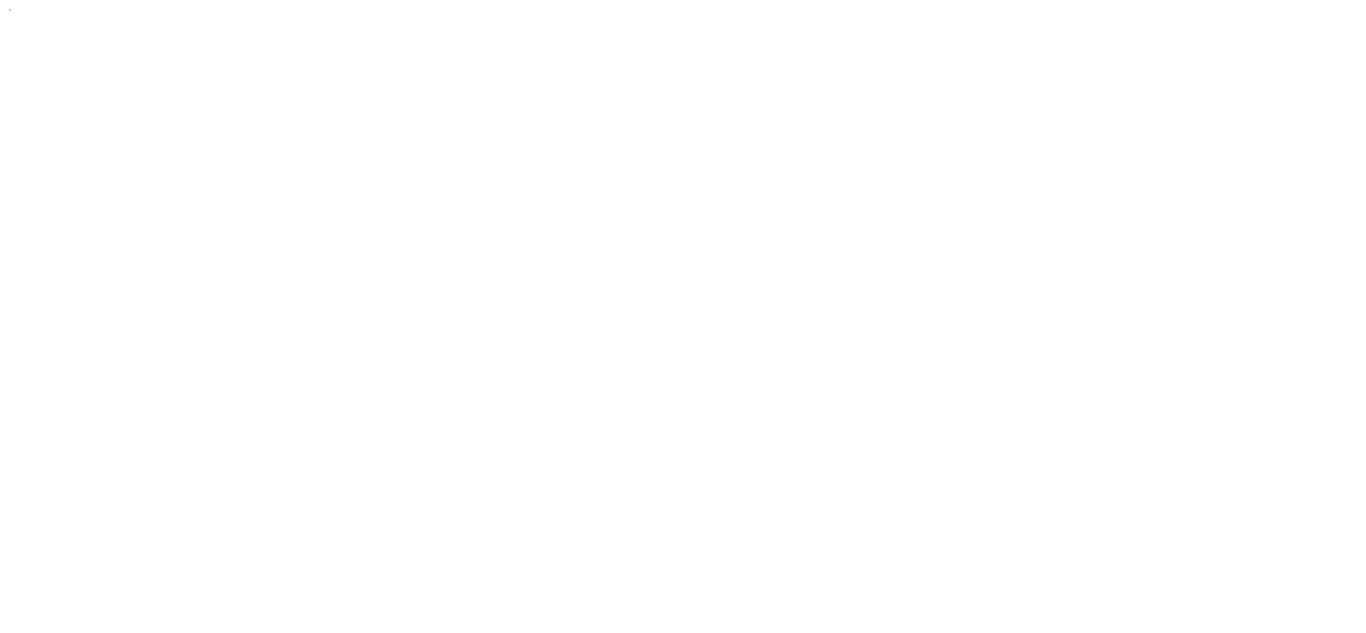 scroll, scrollTop: 0, scrollLeft: 0, axis: both 